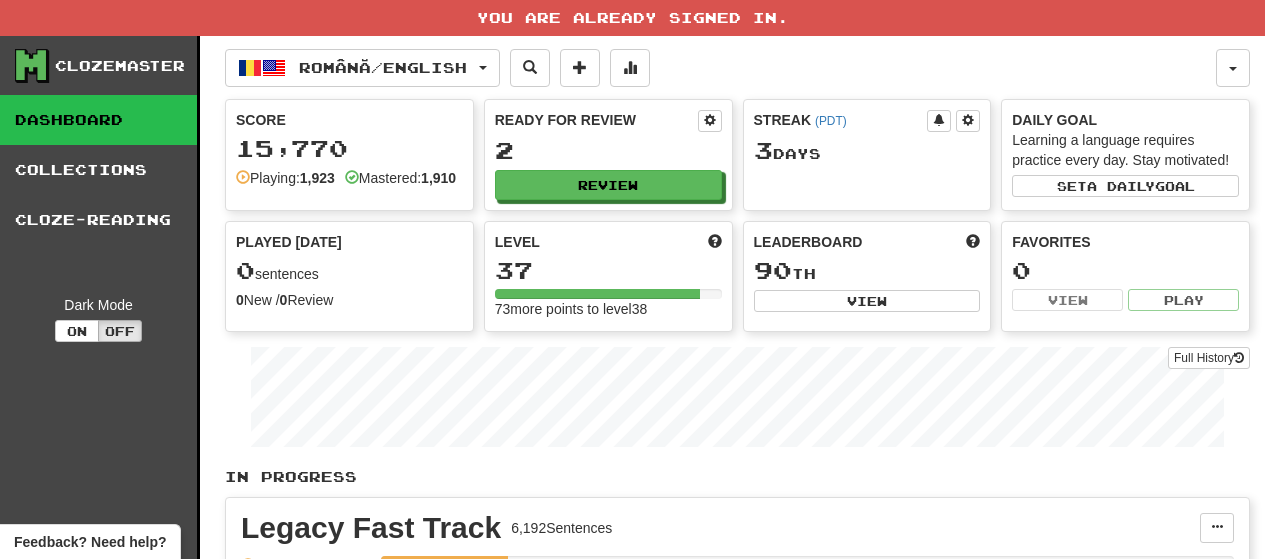 scroll, scrollTop: 0, scrollLeft: 0, axis: both 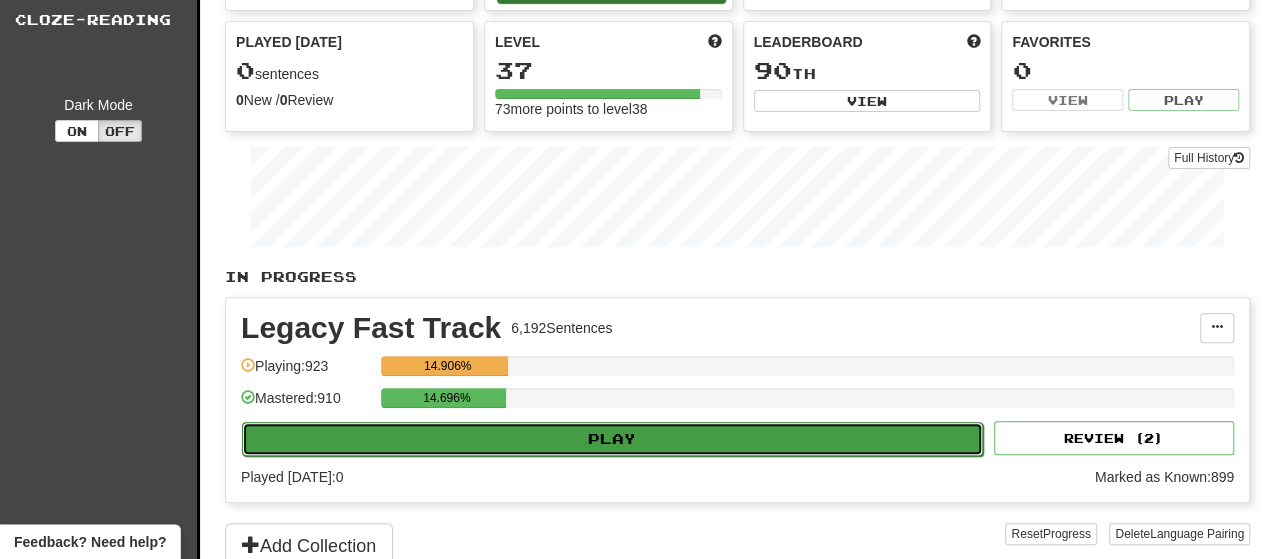 click on "Play" at bounding box center (612, 439) 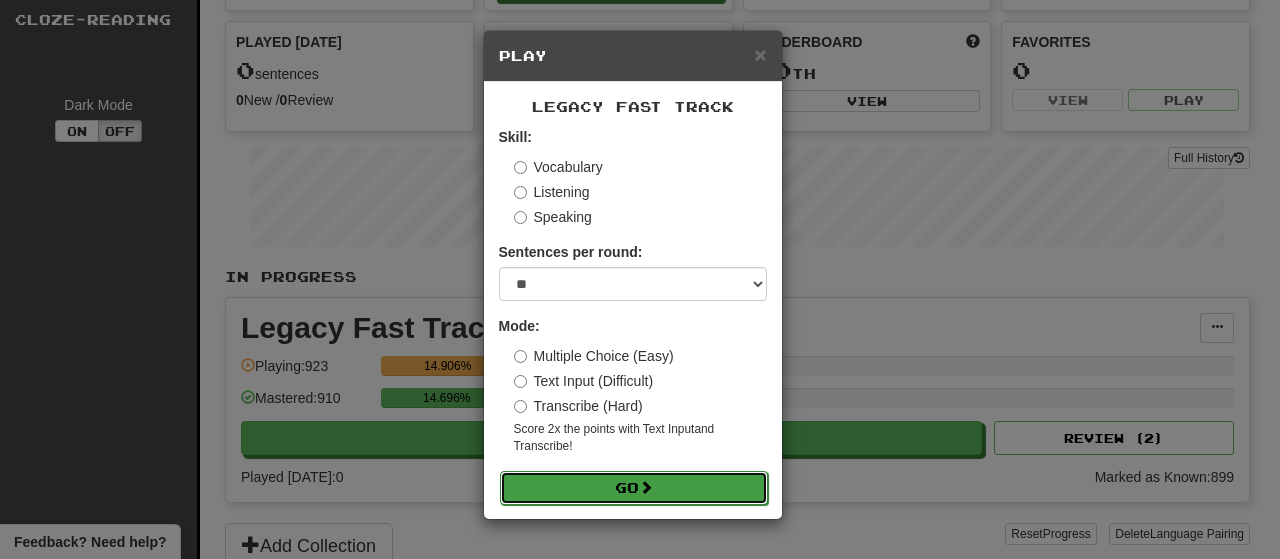 click on "Go" at bounding box center (634, 488) 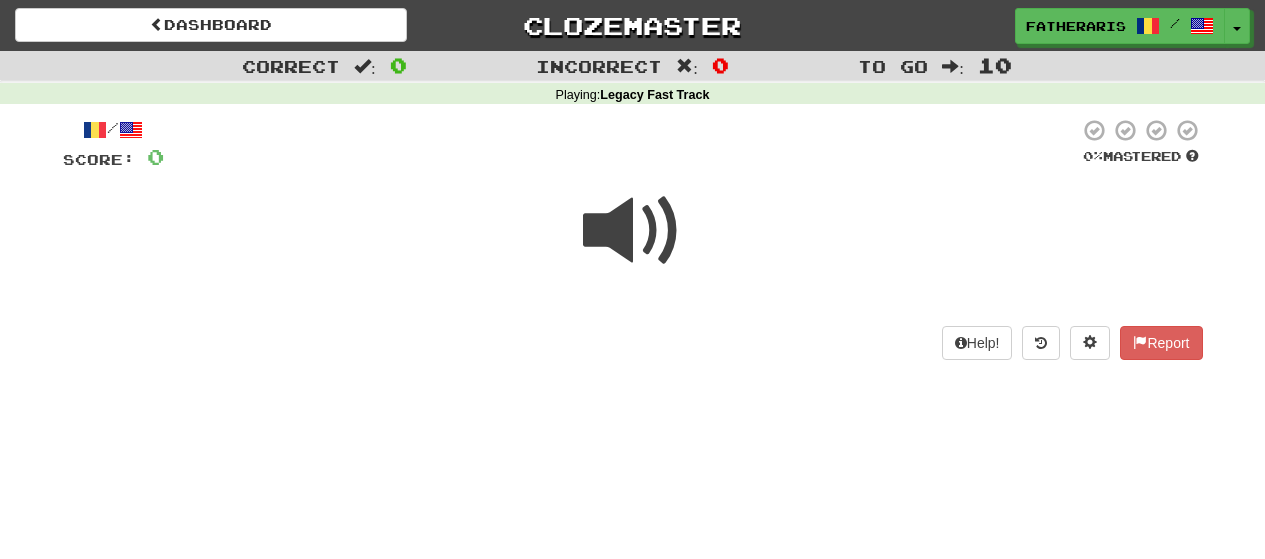 scroll, scrollTop: 0, scrollLeft: 0, axis: both 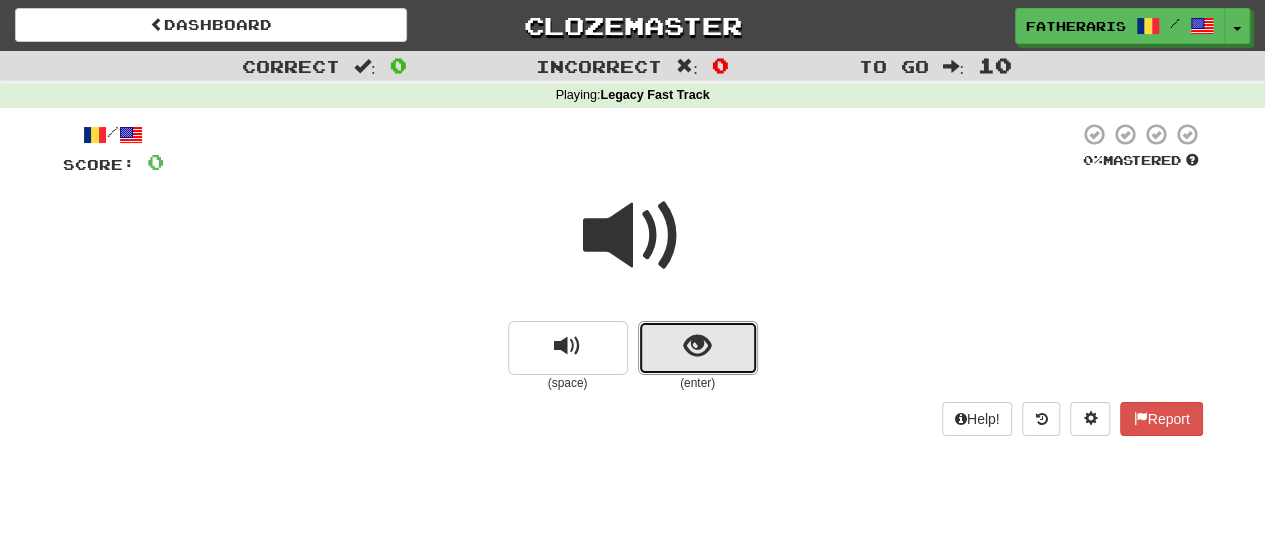 click at bounding box center (698, 348) 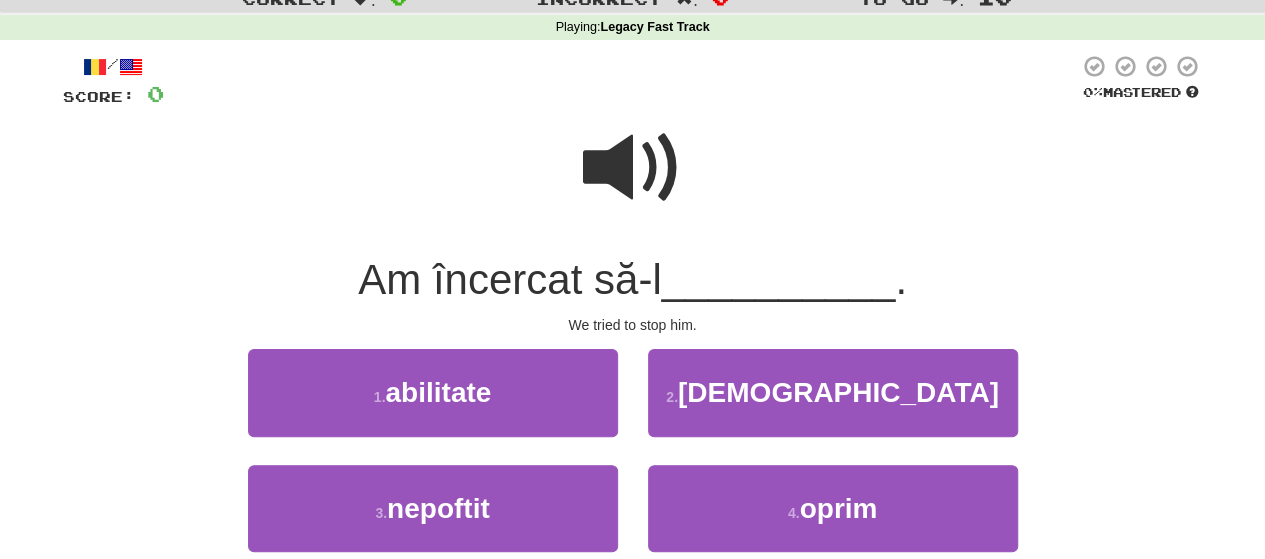 scroll, scrollTop: 100, scrollLeft: 0, axis: vertical 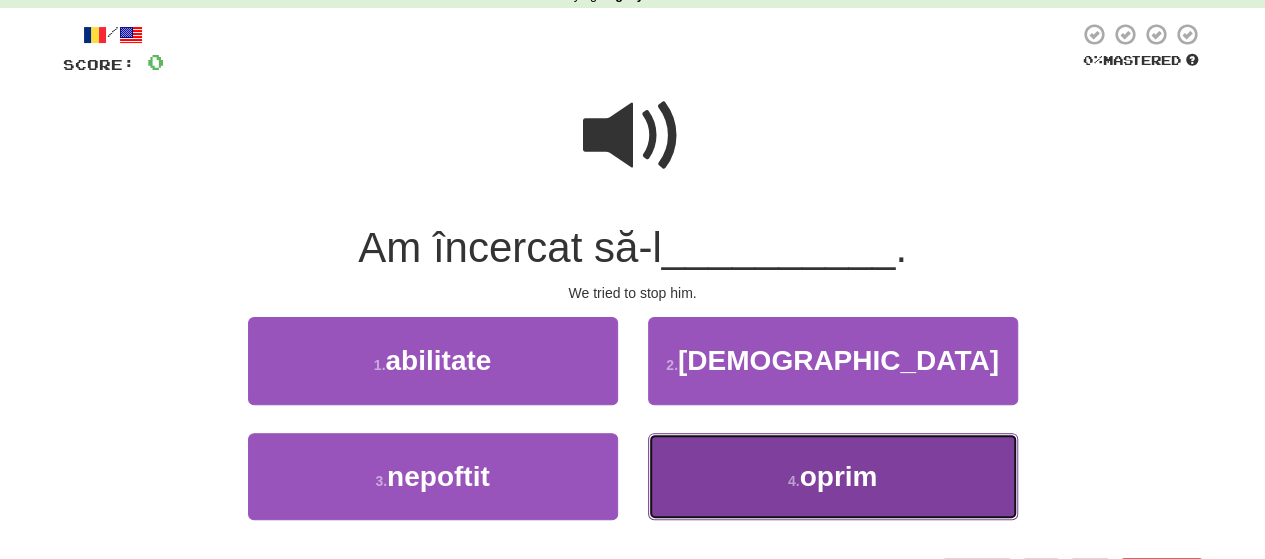 click on "4 .  oprim" at bounding box center [833, 476] 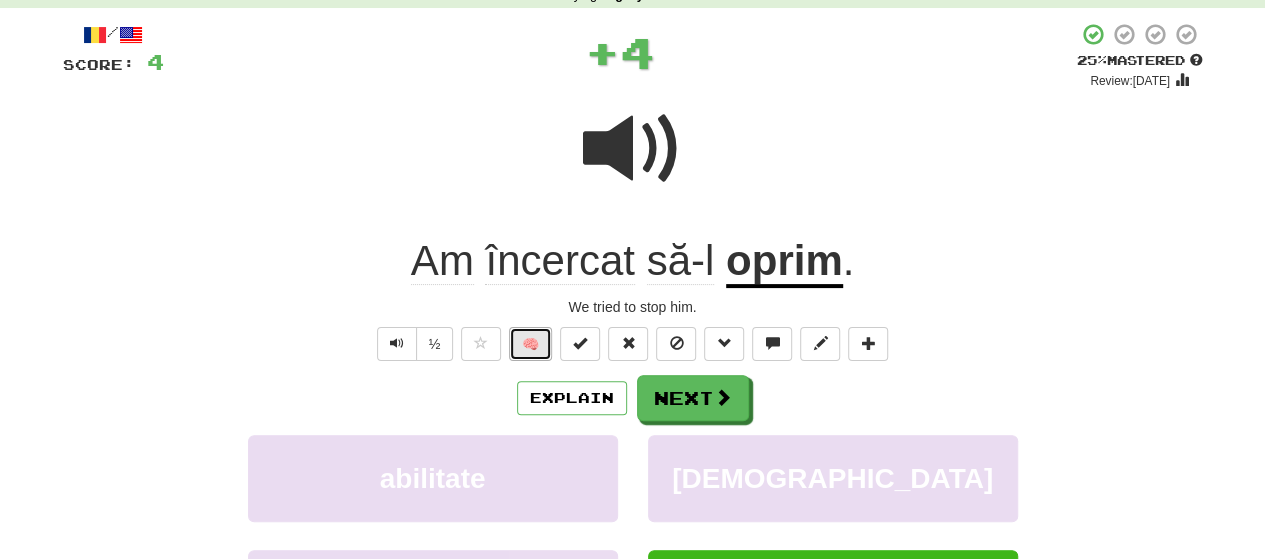 click on "🧠" at bounding box center (530, 344) 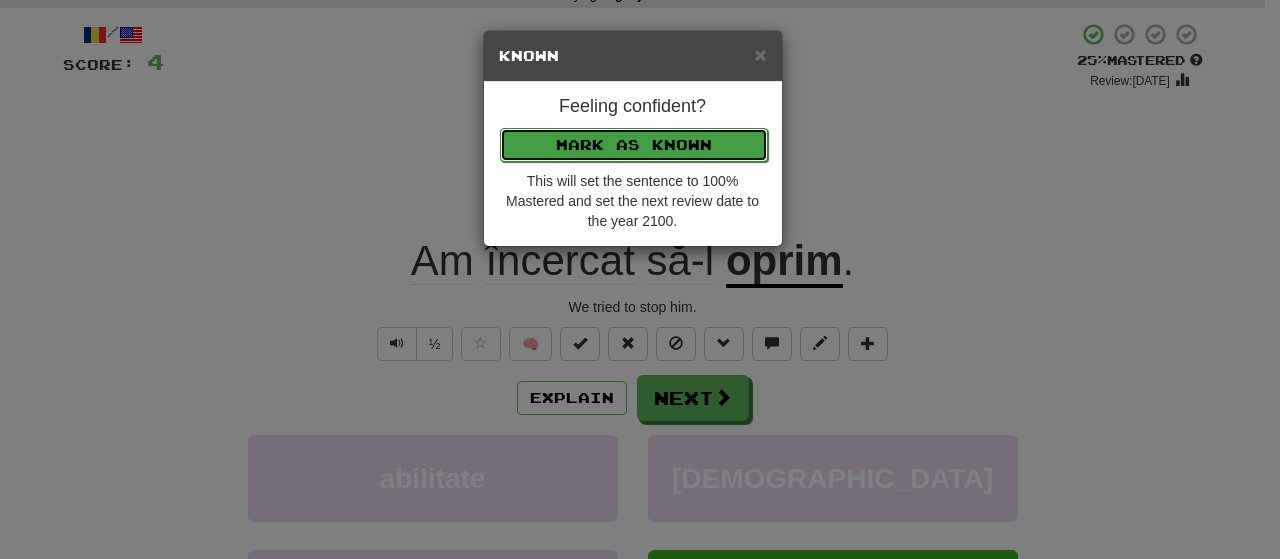 click on "Mark as Known" at bounding box center [634, 145] 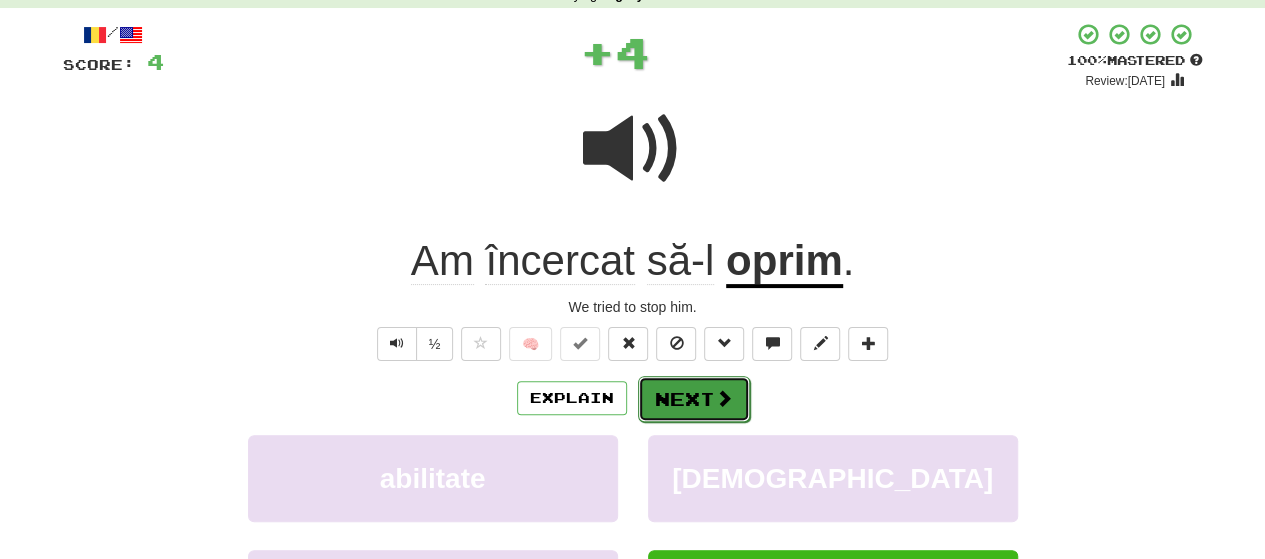 click on "Next" at bounding box center (694, 399) 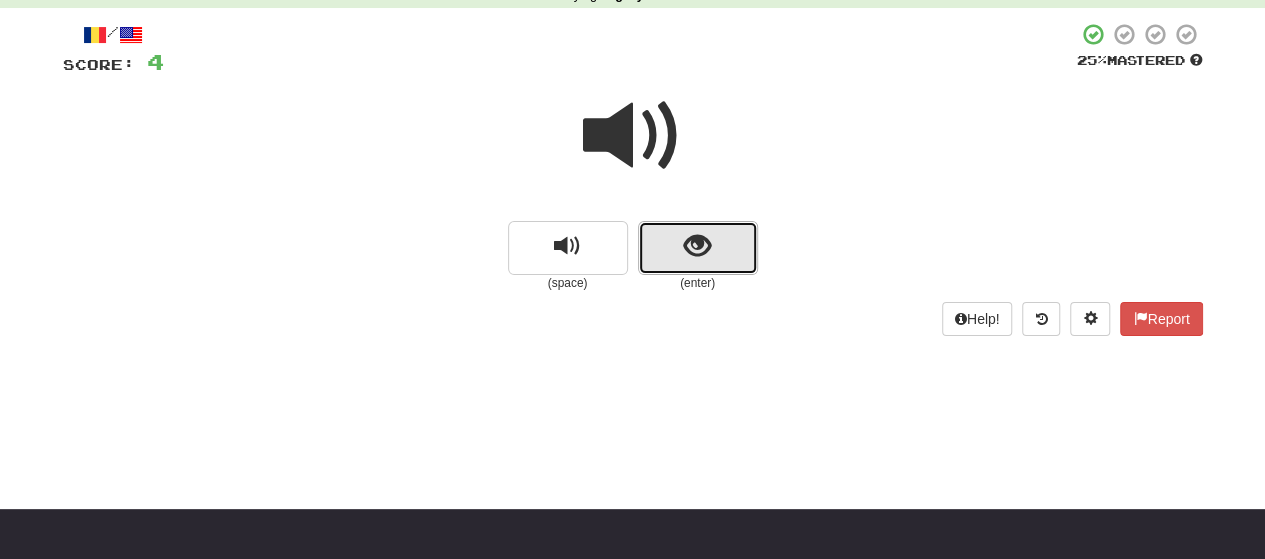 click at bounding box center (698, 248) 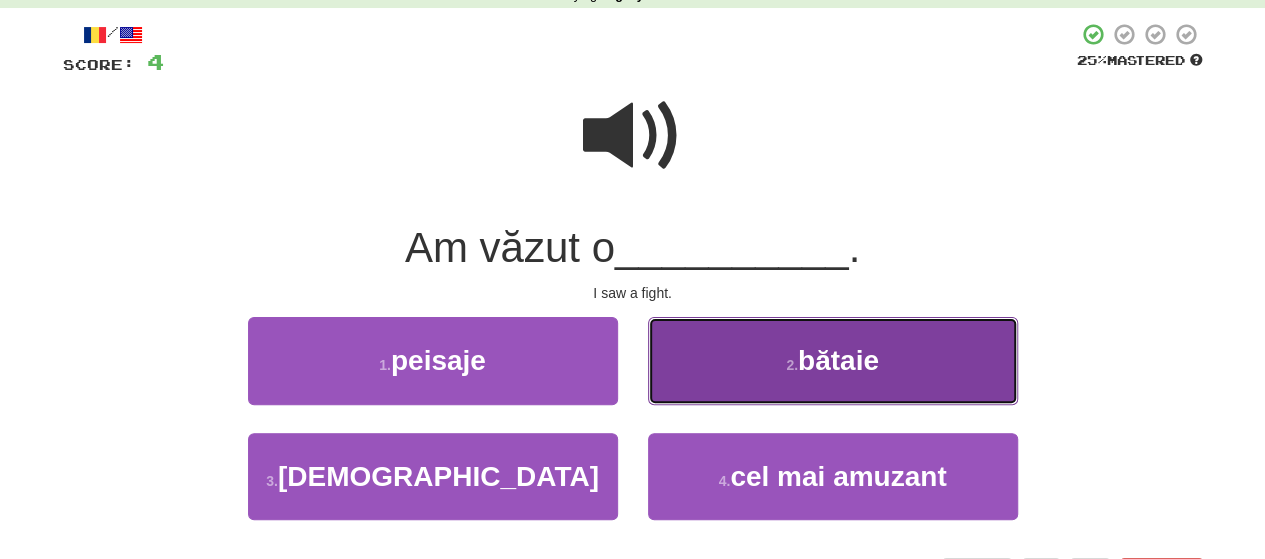 click on "2 .  bătaie" at bounding box center (833, 360) 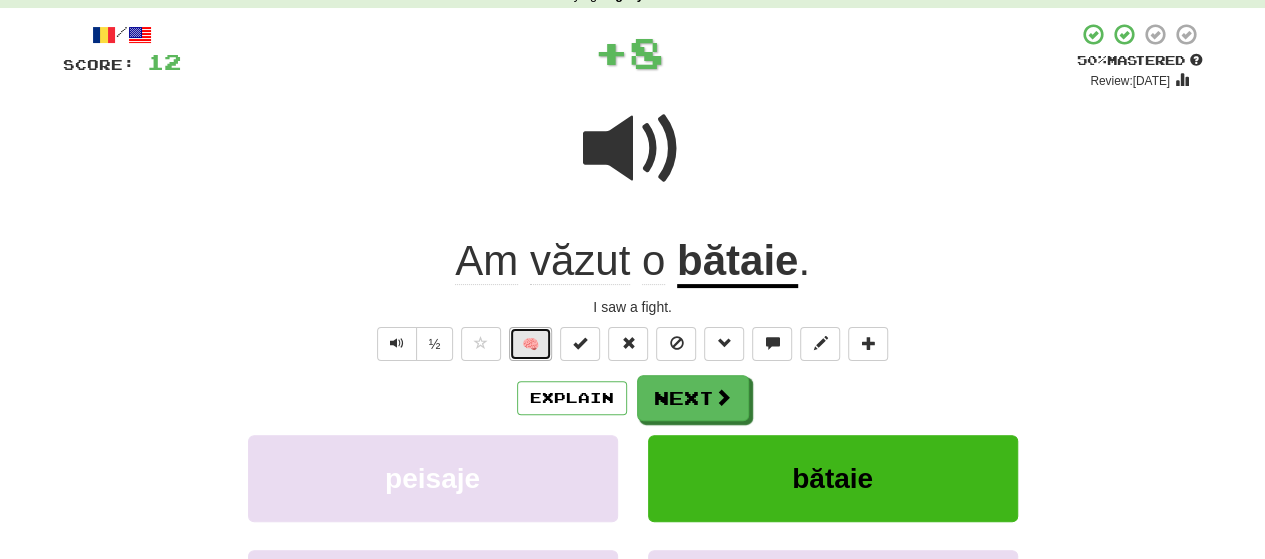 click on "🧠" at bounding box center [530, 344] 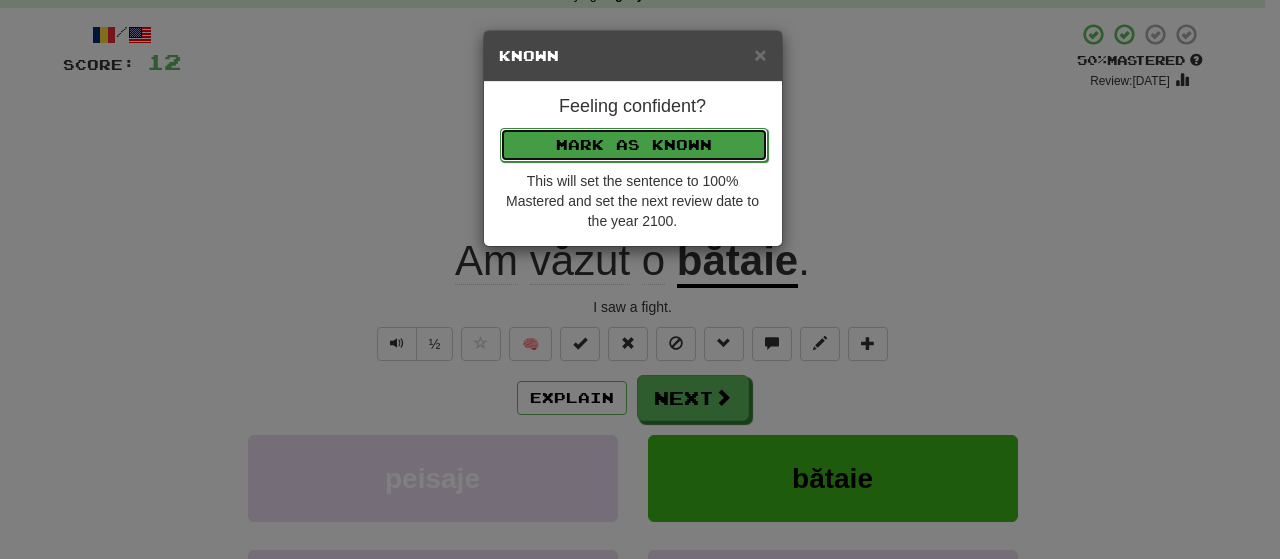 click on "Mark as Known" at bounding box center [634, 145] 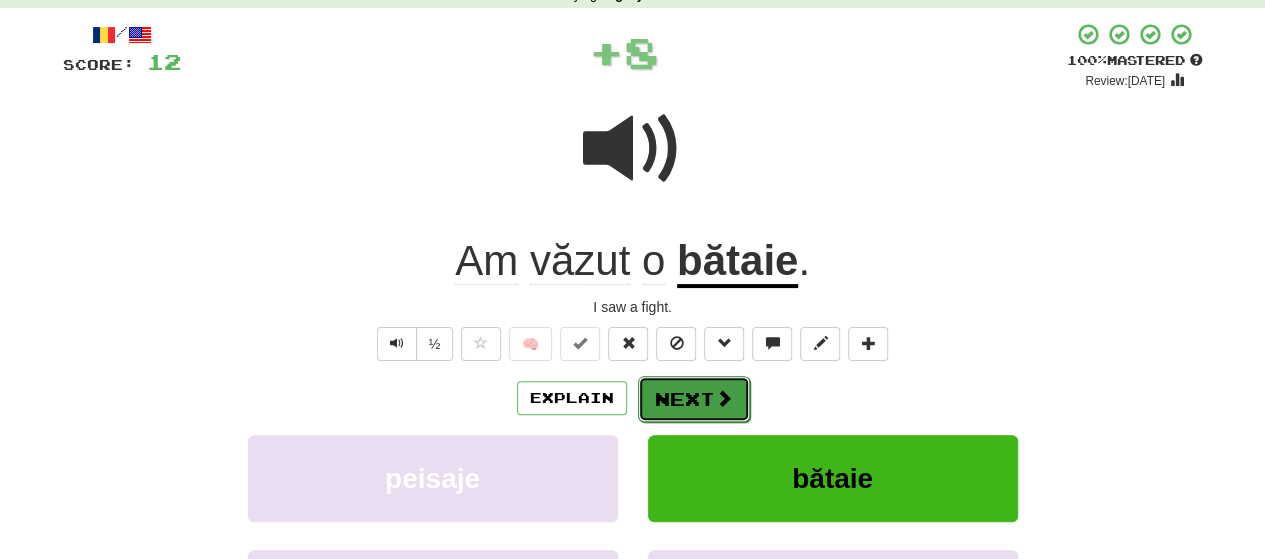 click on "Next" at bounding box center [694, 399] 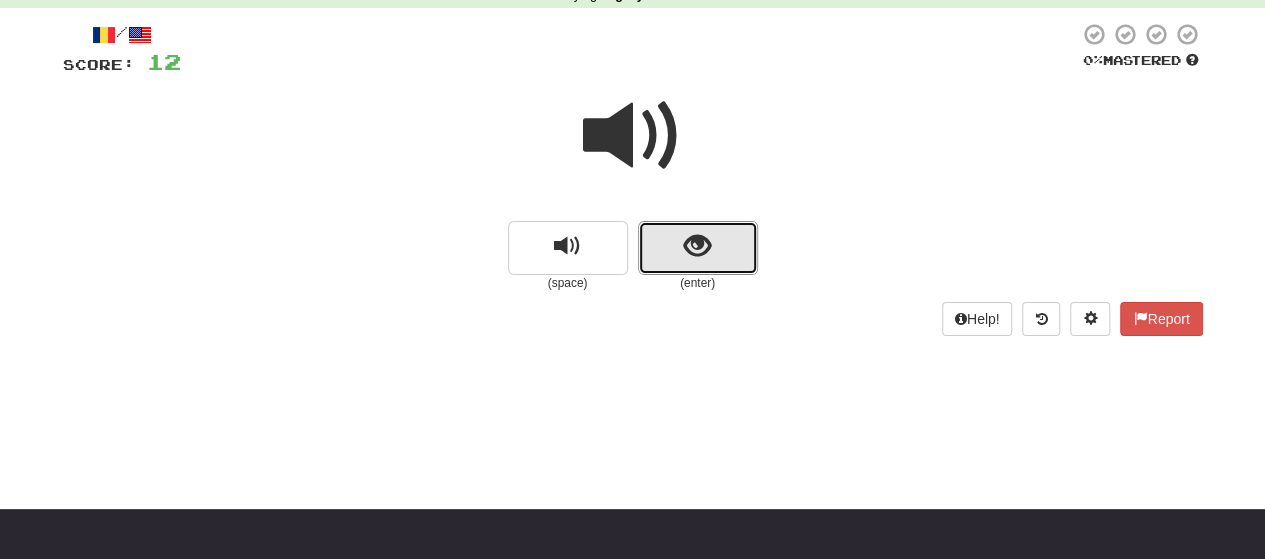 click at bounding box center (697, 246) 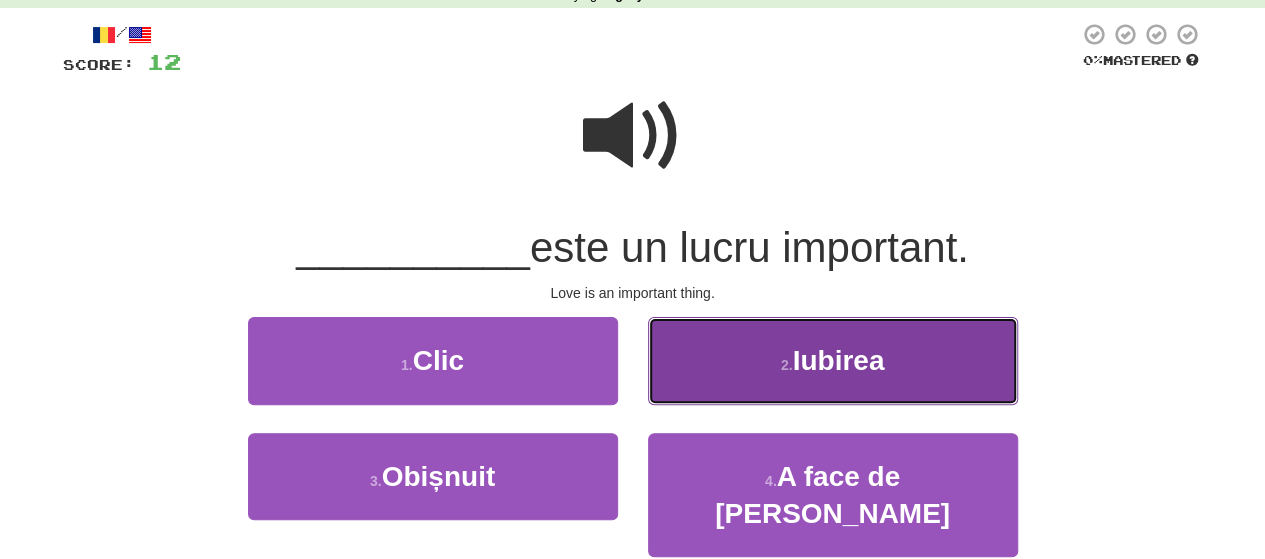 click on "2 .  Iubirea" at bounding box center (833, 360) 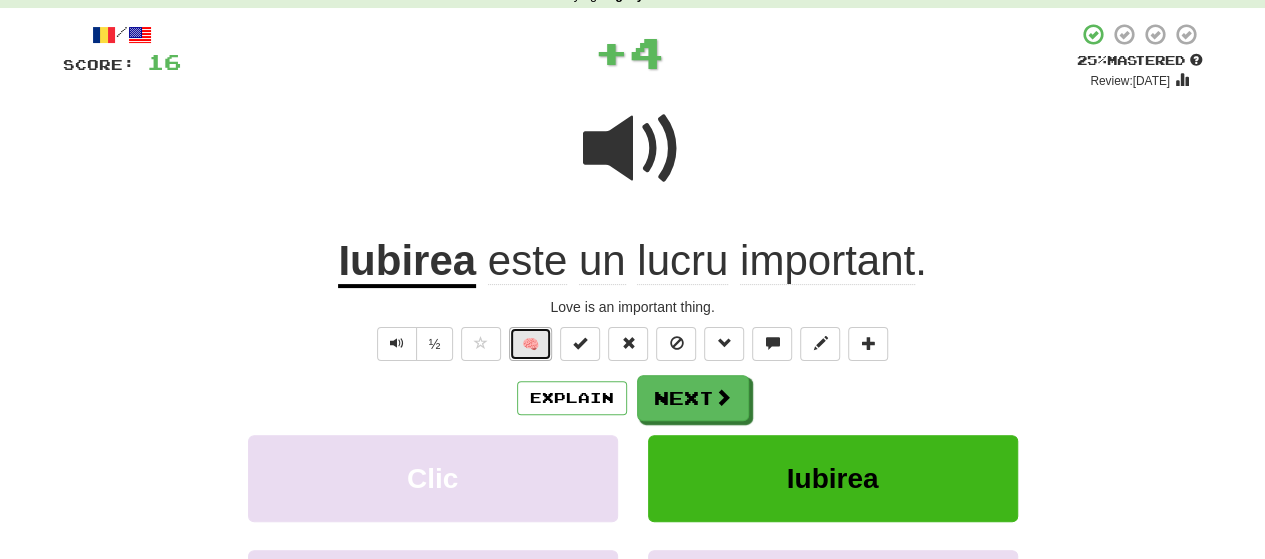 click on "🧠" at bounding box center (530, 344) 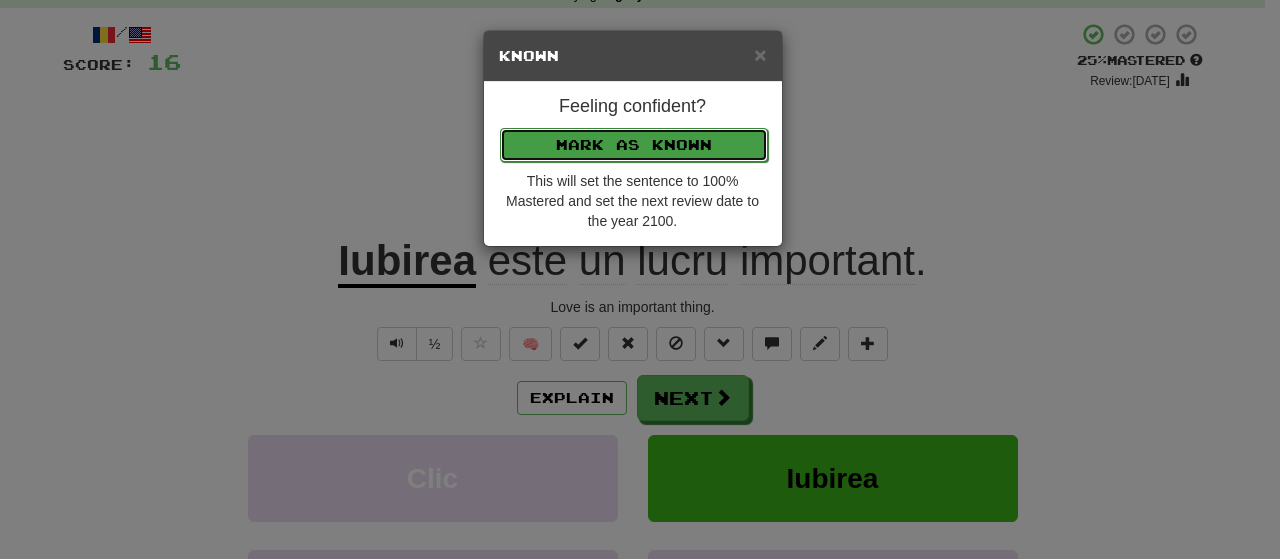 click on "Mark as Known" at bounding box center (634, 145) 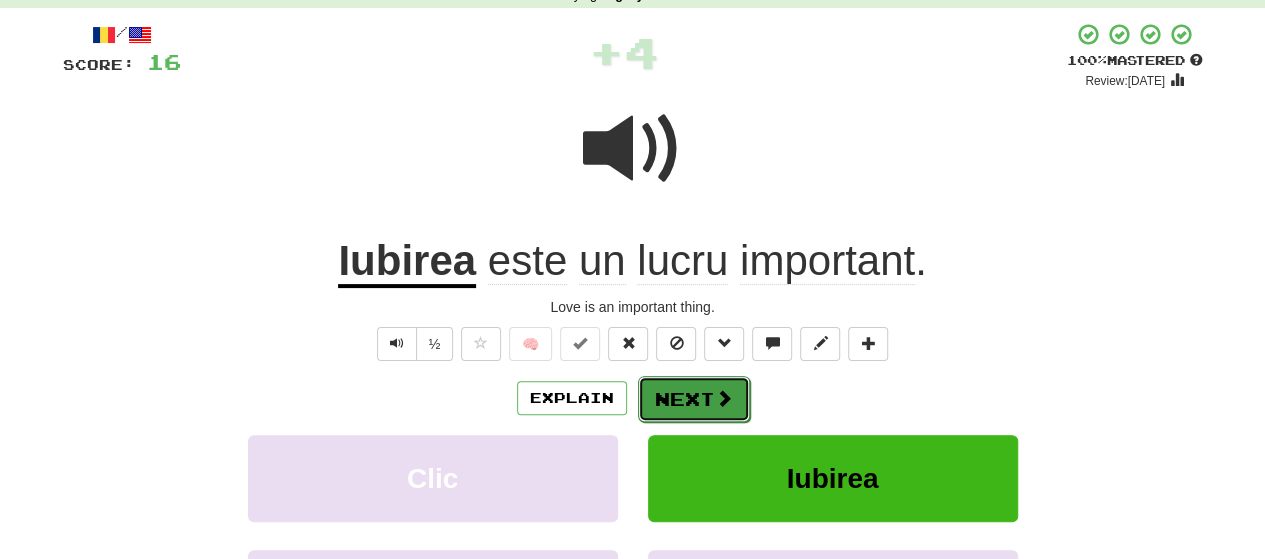 click on "Next" at bounding box center [694, 399] 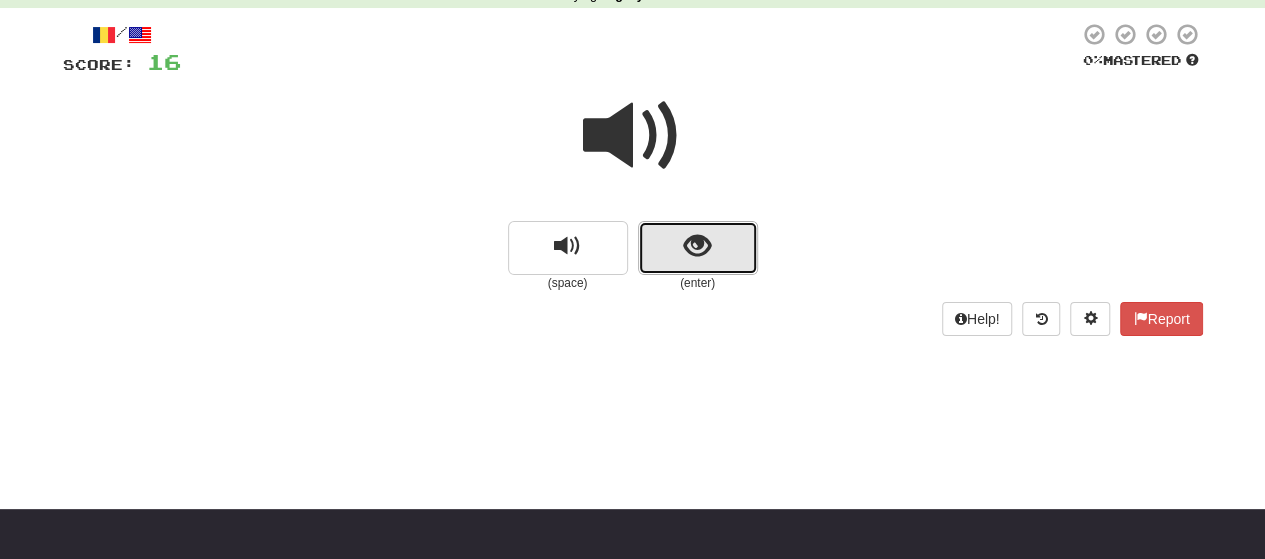 click at bounding box center [697, 246] 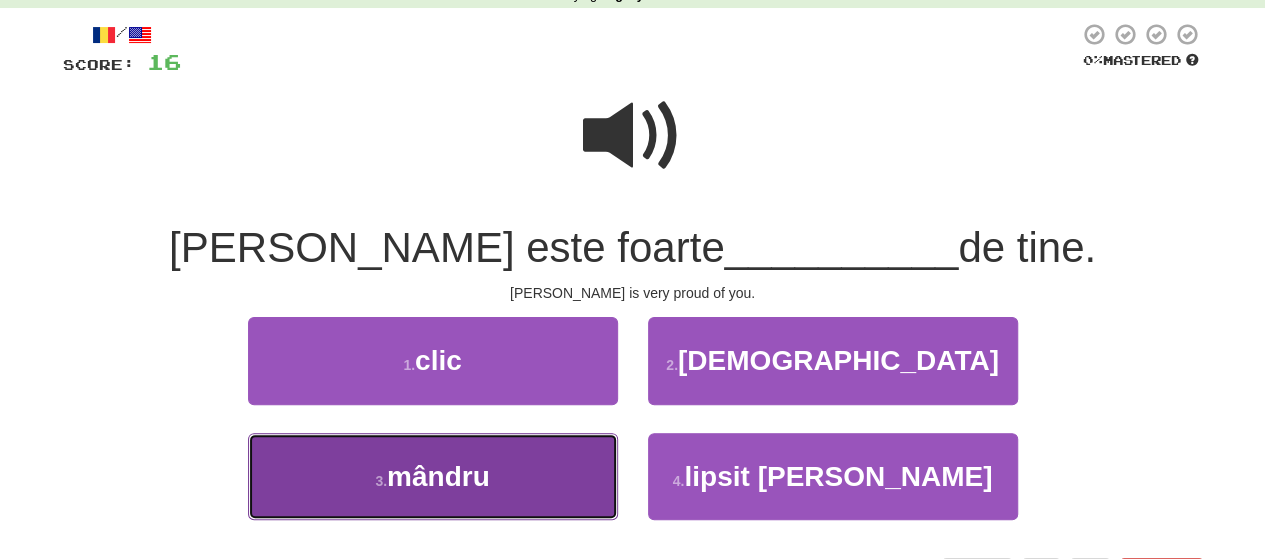 click on "3 .  mândru" at bounding box center [433, 476] 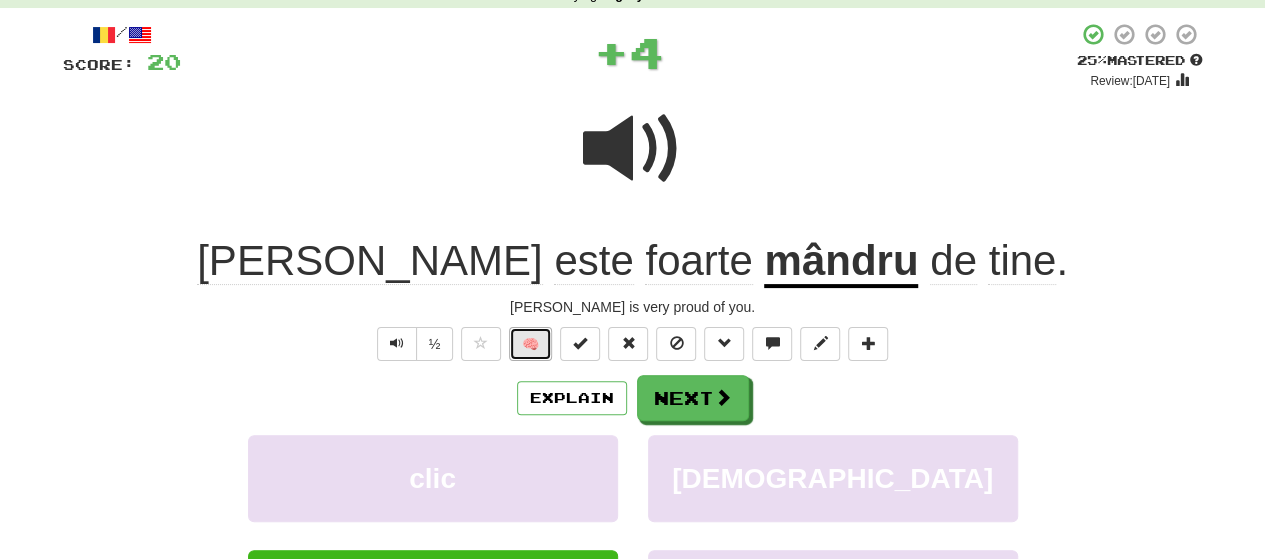click on "🧠" at bounding box center (530, 344) 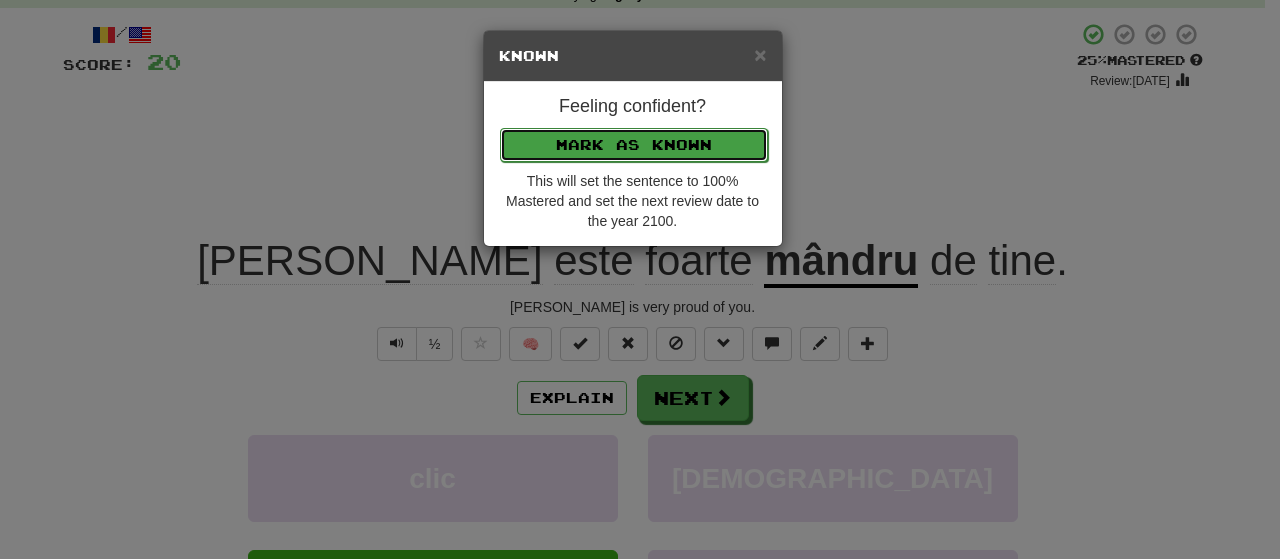click on "Mark as Known" at bounding box center (634, 145) 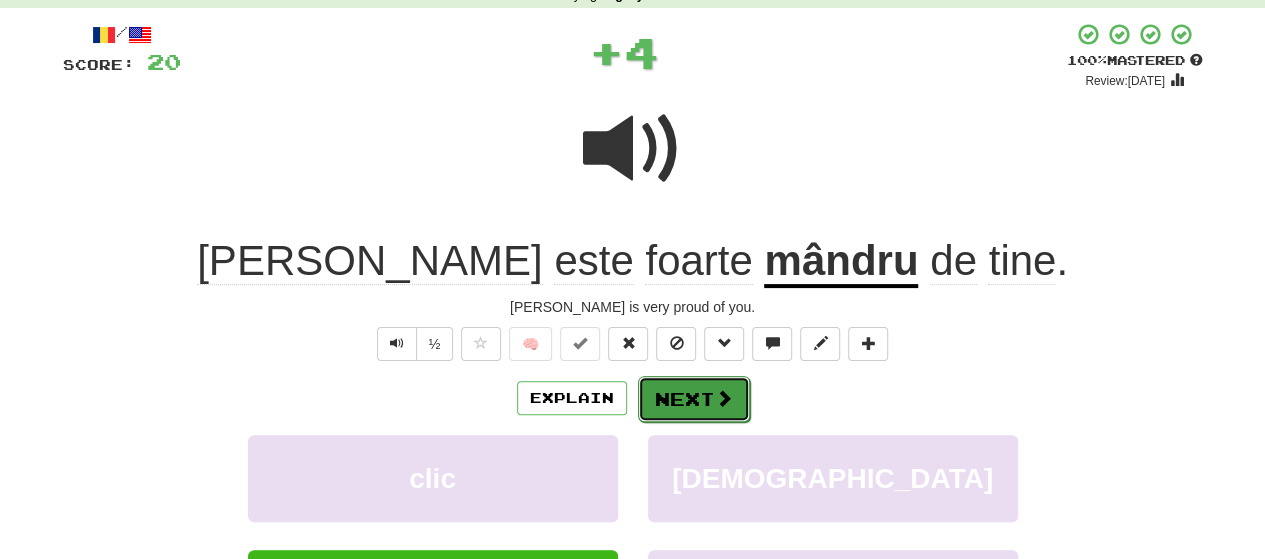click on "Next" at bounding box center (694, 399) 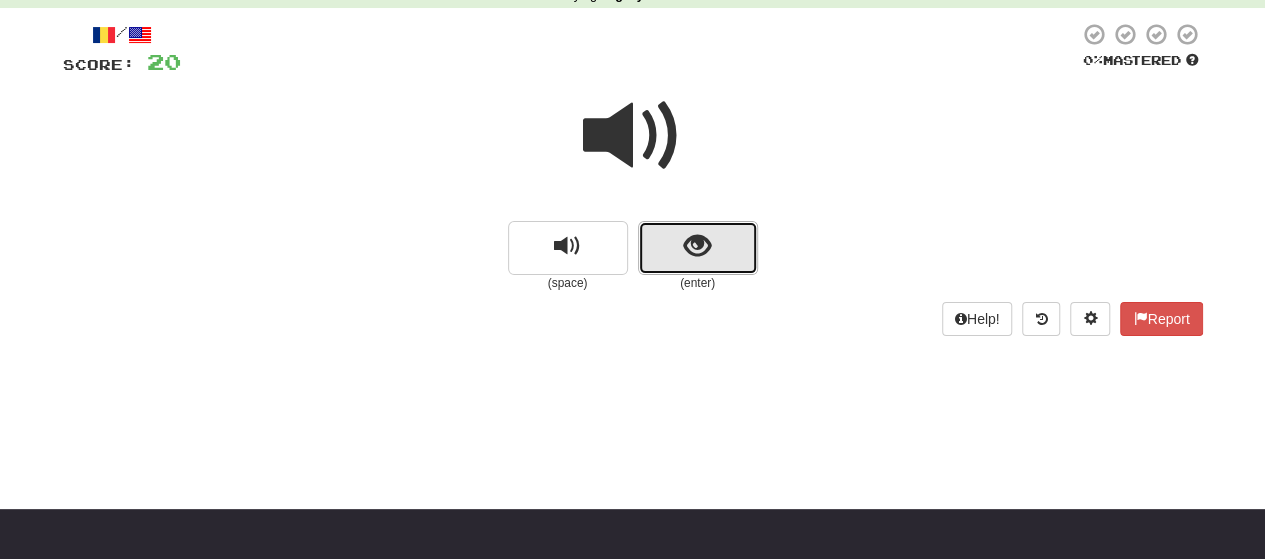 click at bounding box center (698, 248) 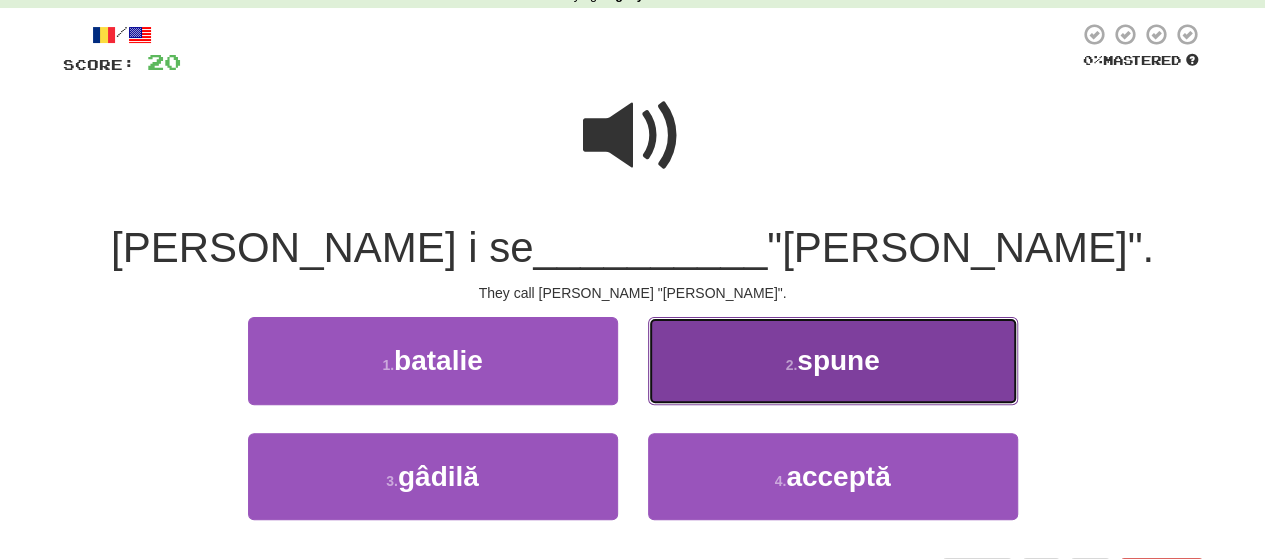 click on "2 .  spune" at bounding box center (833, 360) 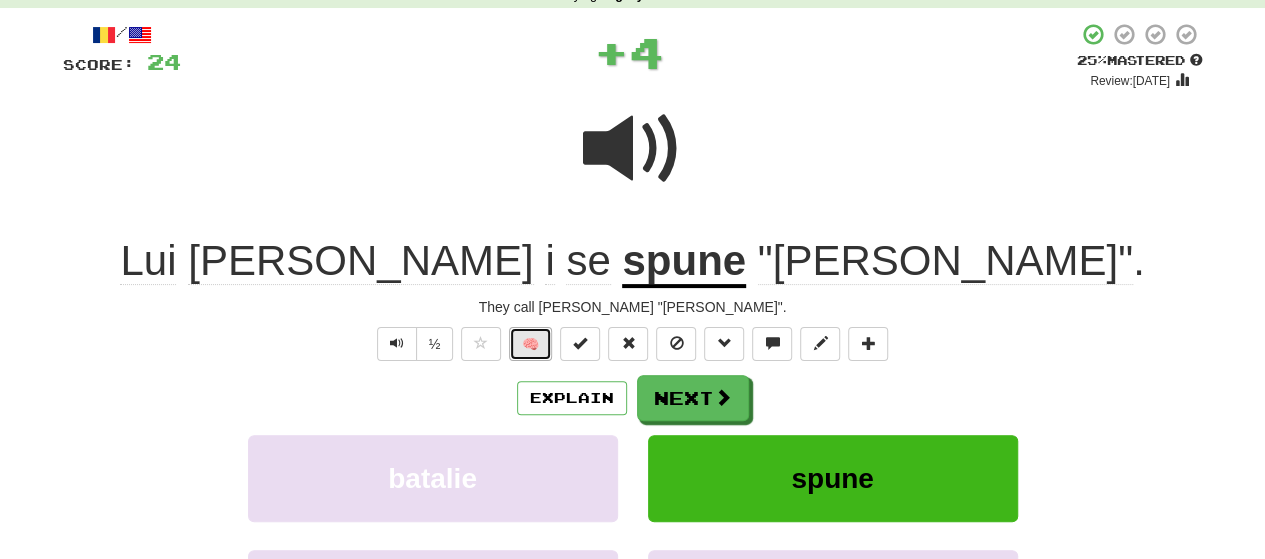 click on "🧠" at bounding box center (530, 344) 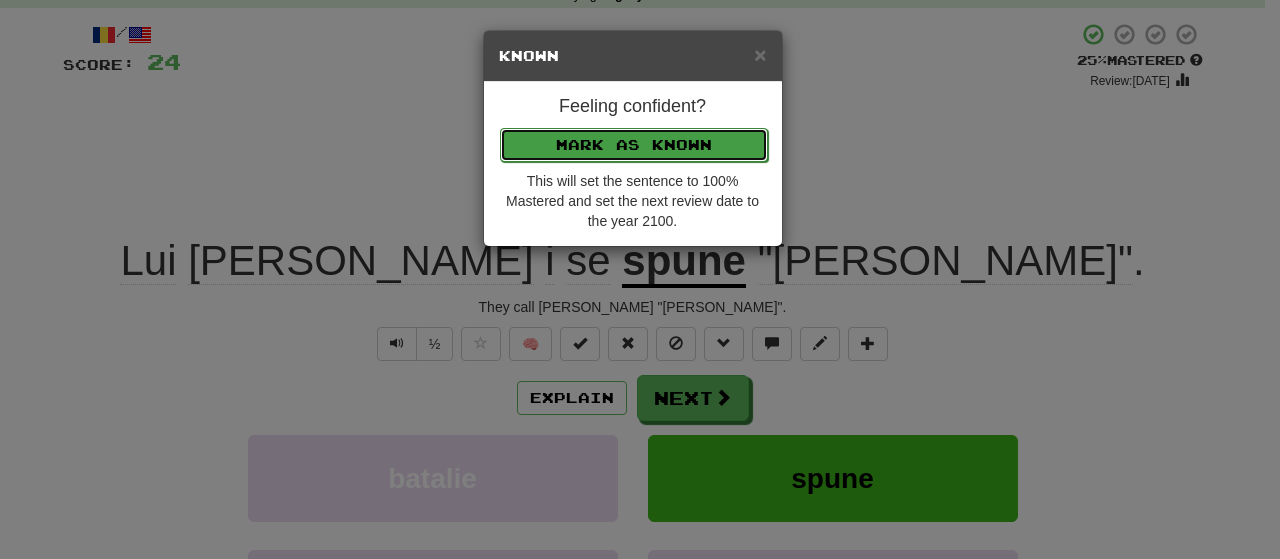 click on "Mark as Known" at bounding box center [634, 145] 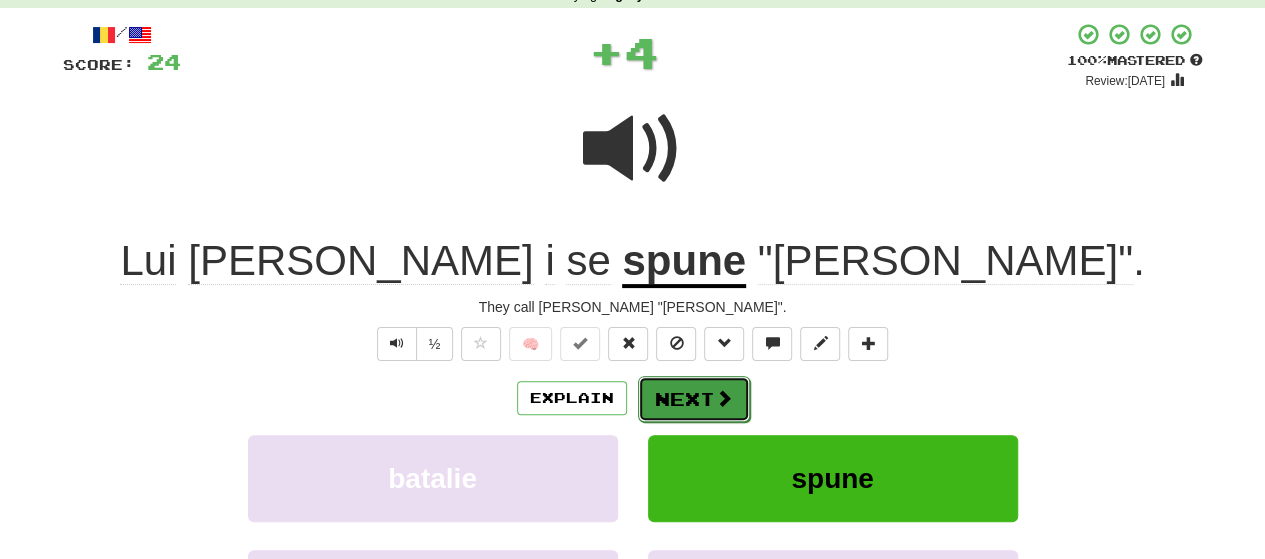 click on "Next" at bounding box center (694, 399) 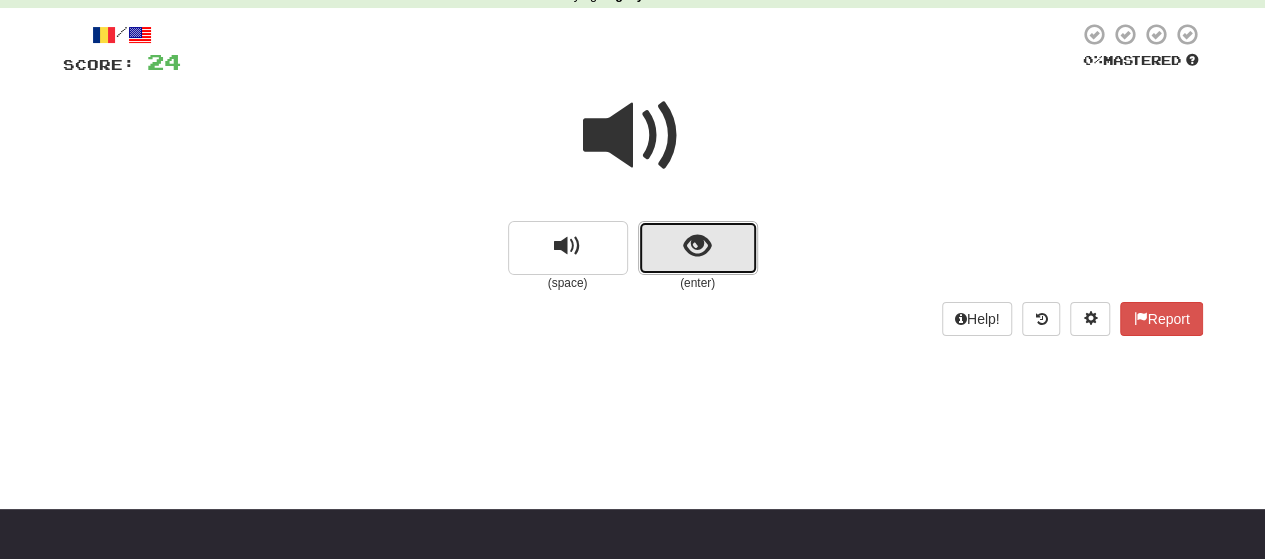 click at bounding box center [697, 246] 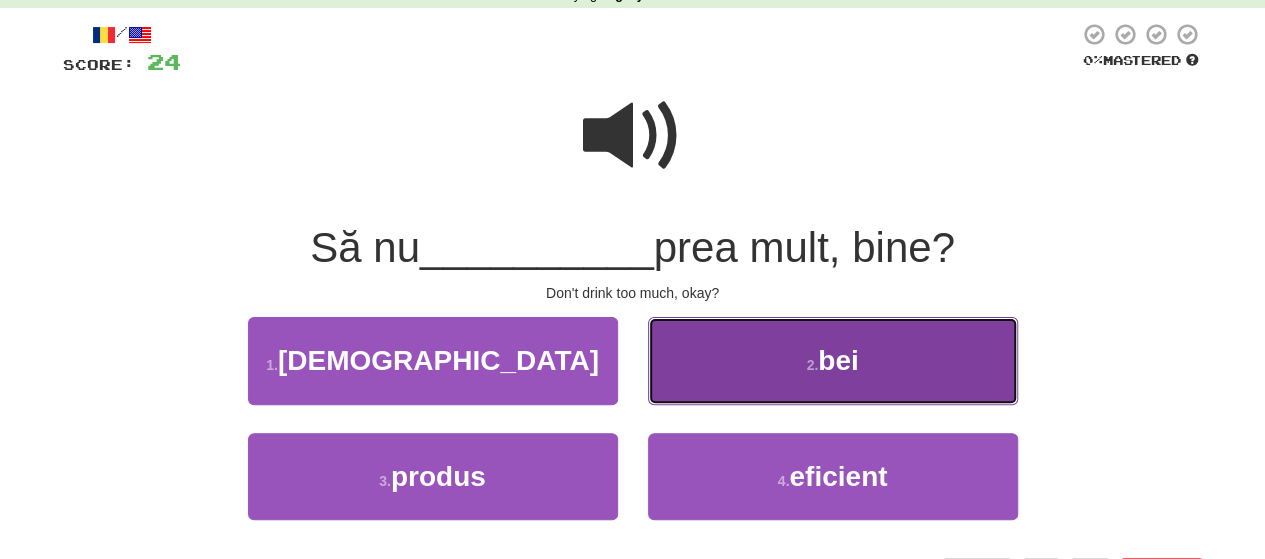 click on "2 .  bei" at bounding box center (833, 360) 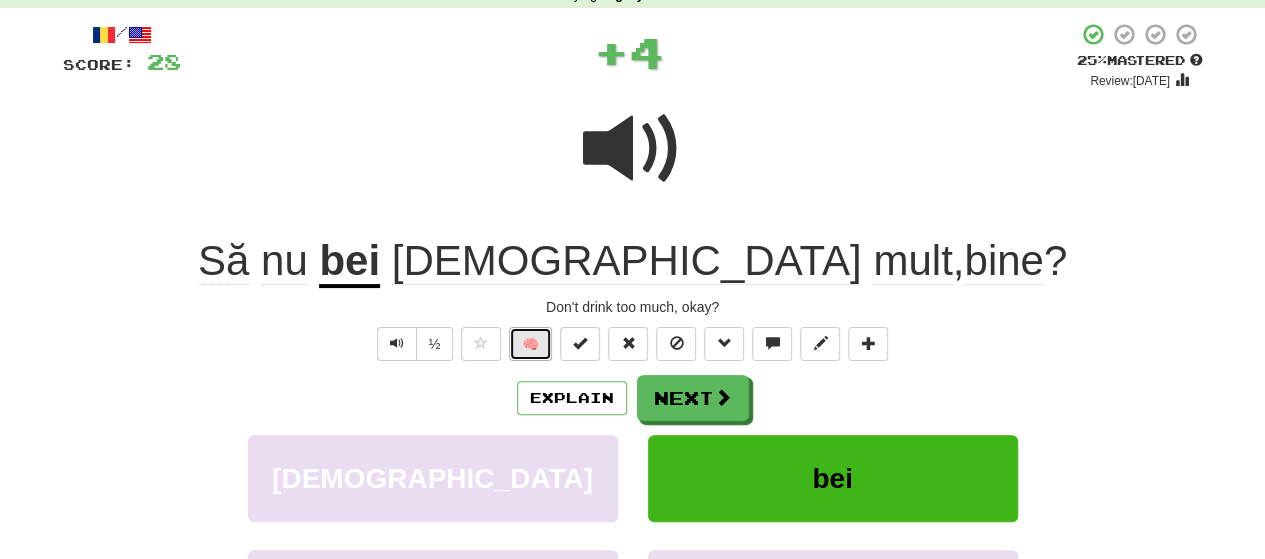 click on "🧠" at bounding box center (530, 344) 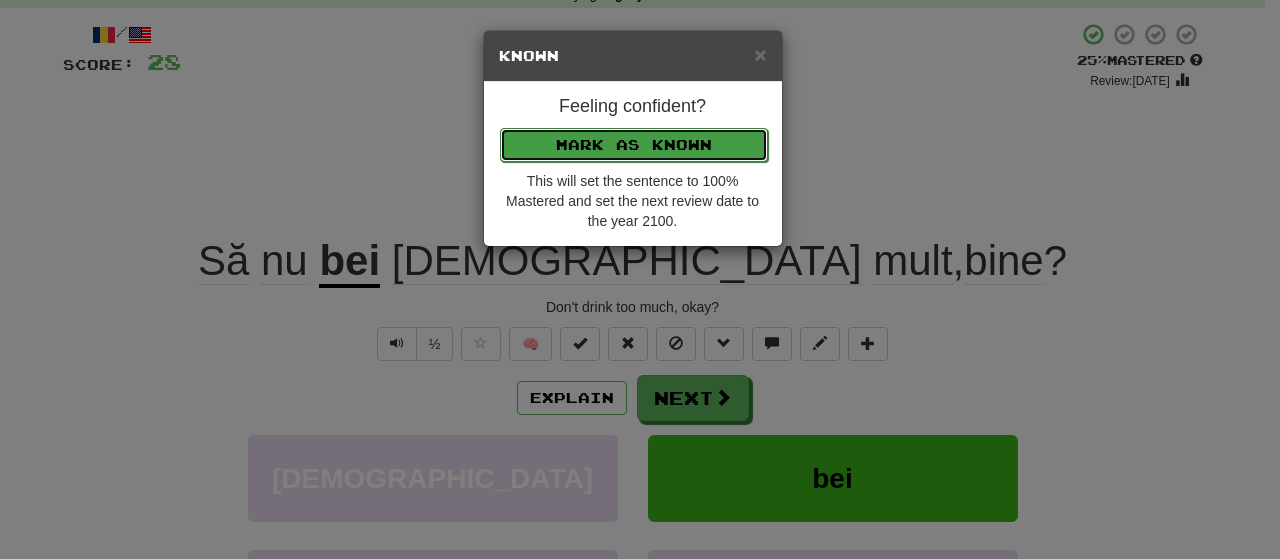 click on "Mark as Known" at bounding box center (634, 145) 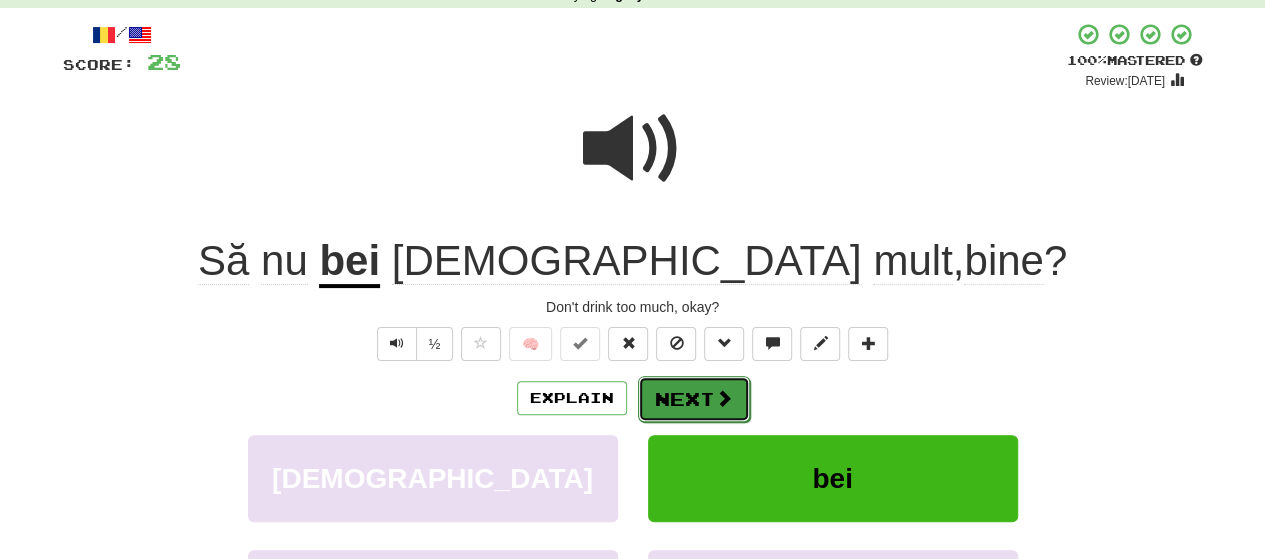 click at bounding box center [724, 398] 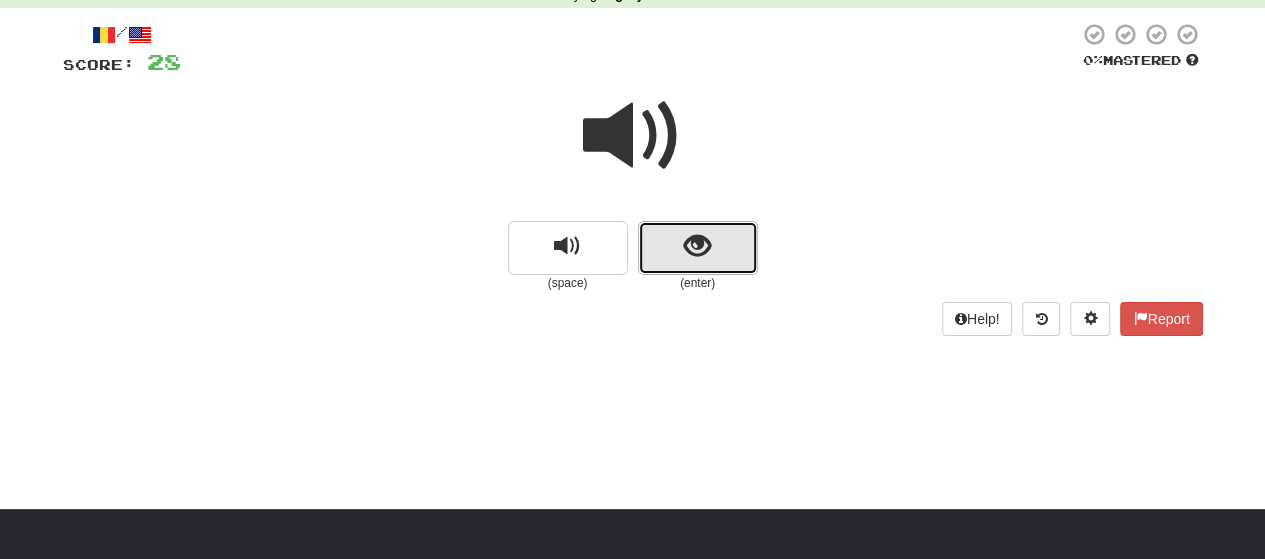 click at bounding box center [697, 246] 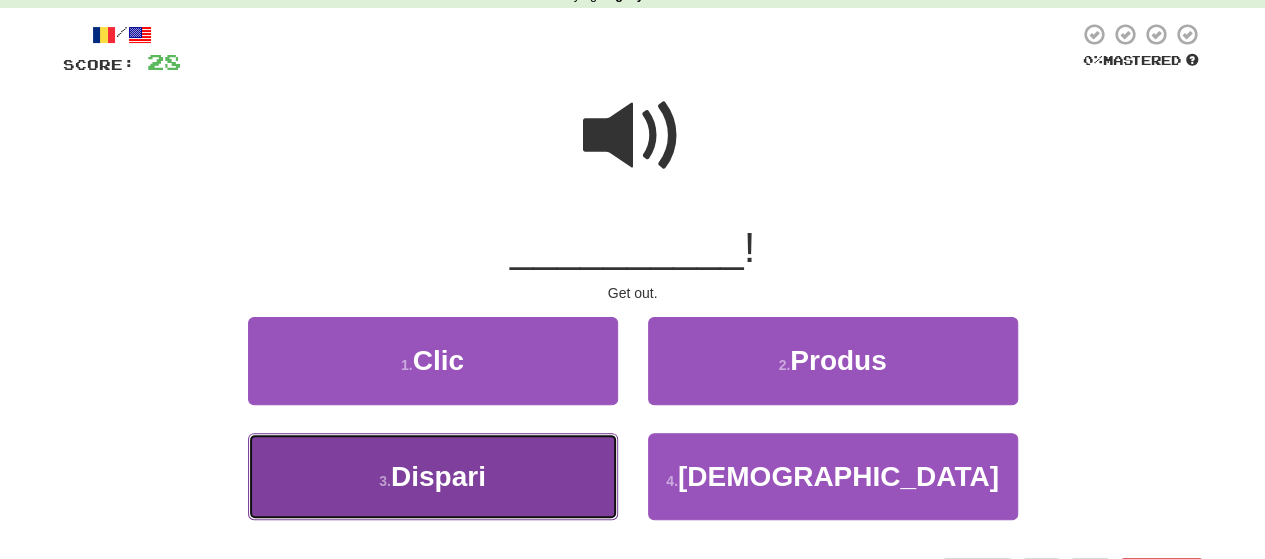 click on "3 .  Dispari" at bounding box center (433, 476) 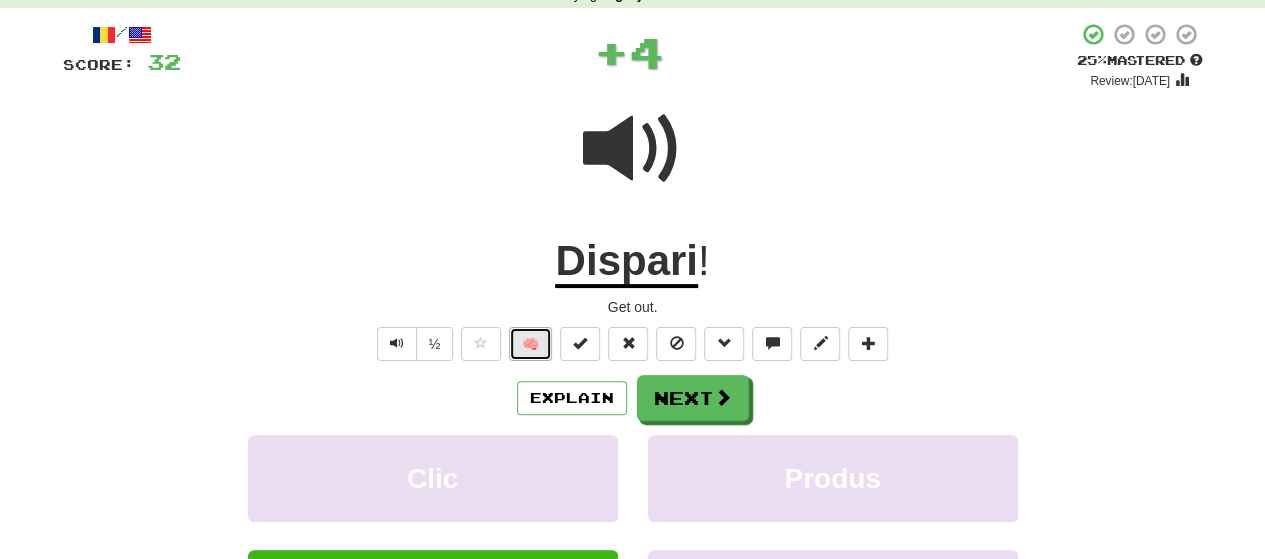 click on "🧠" at bounding box center (530, 344) 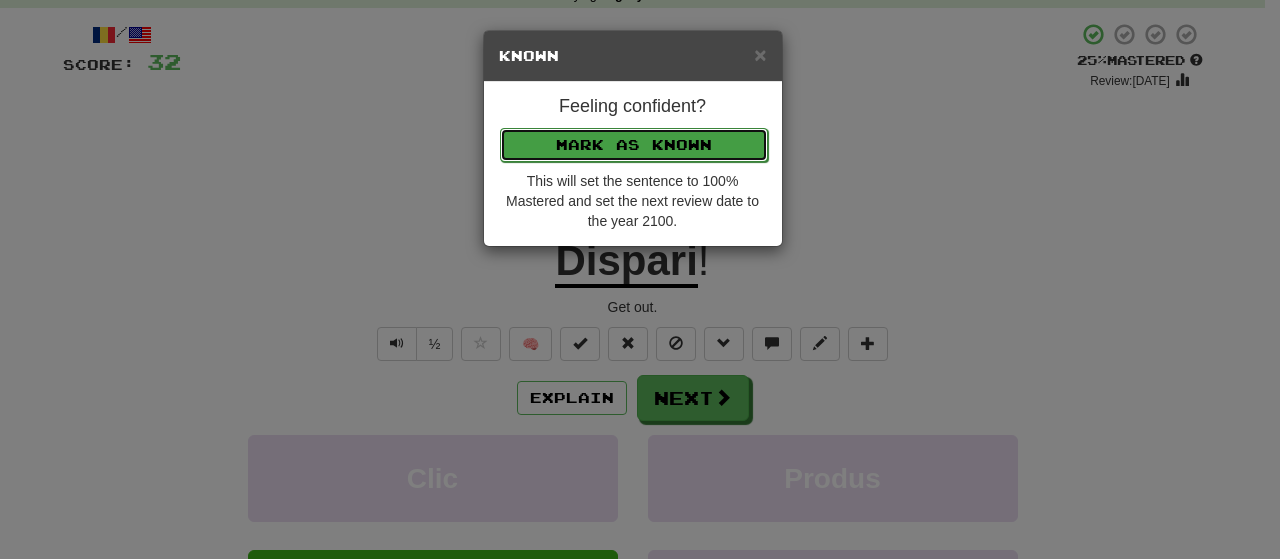 click on "Mark as Known" at bounding box center [634, 145] 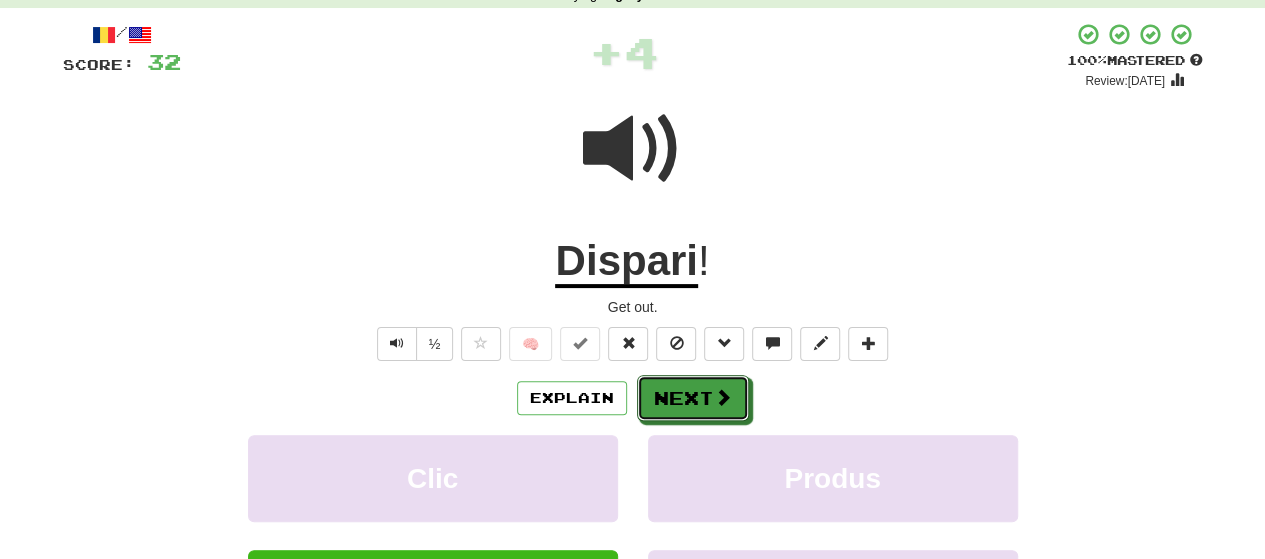 click on "Next" at bounding box center [693, 398] 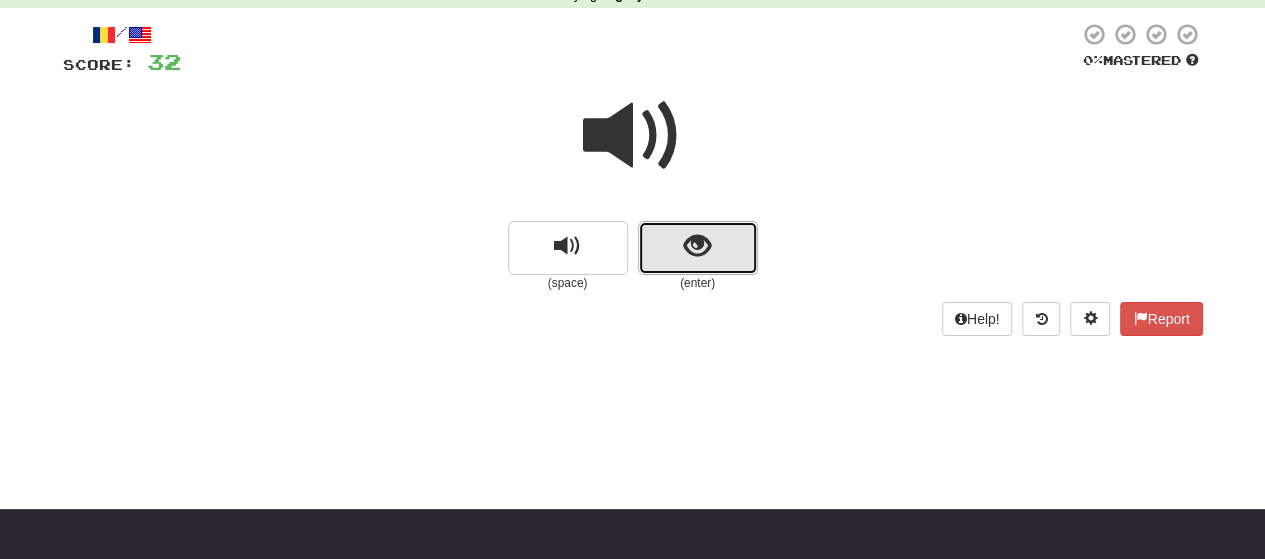 click at bounding box center (698, 248) 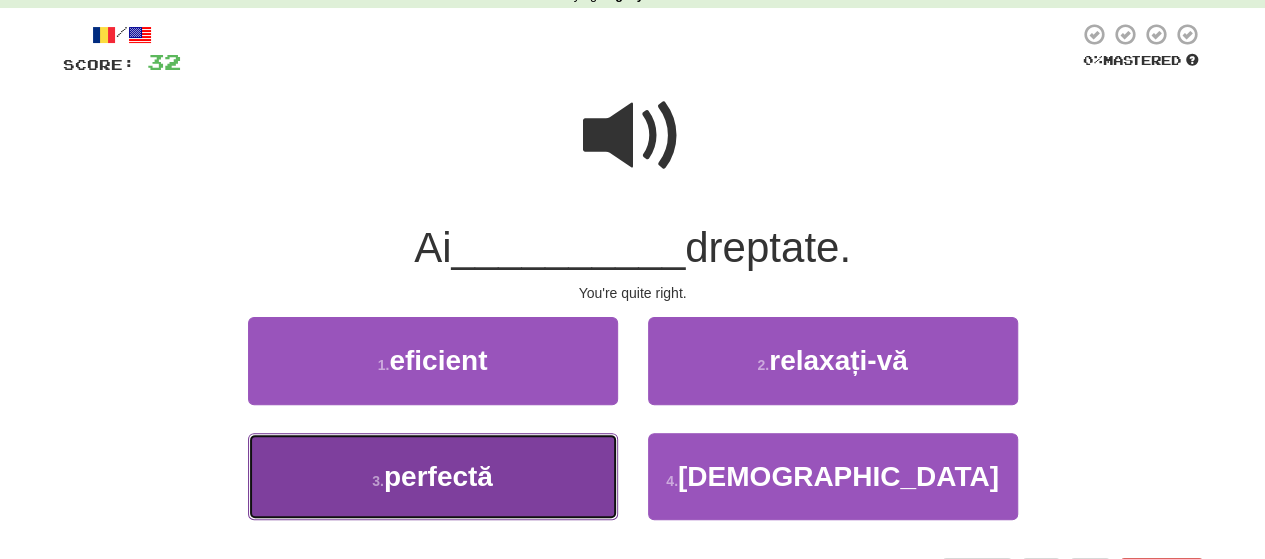 click on "3 .  perfectă" at bounding box center [433, 476] 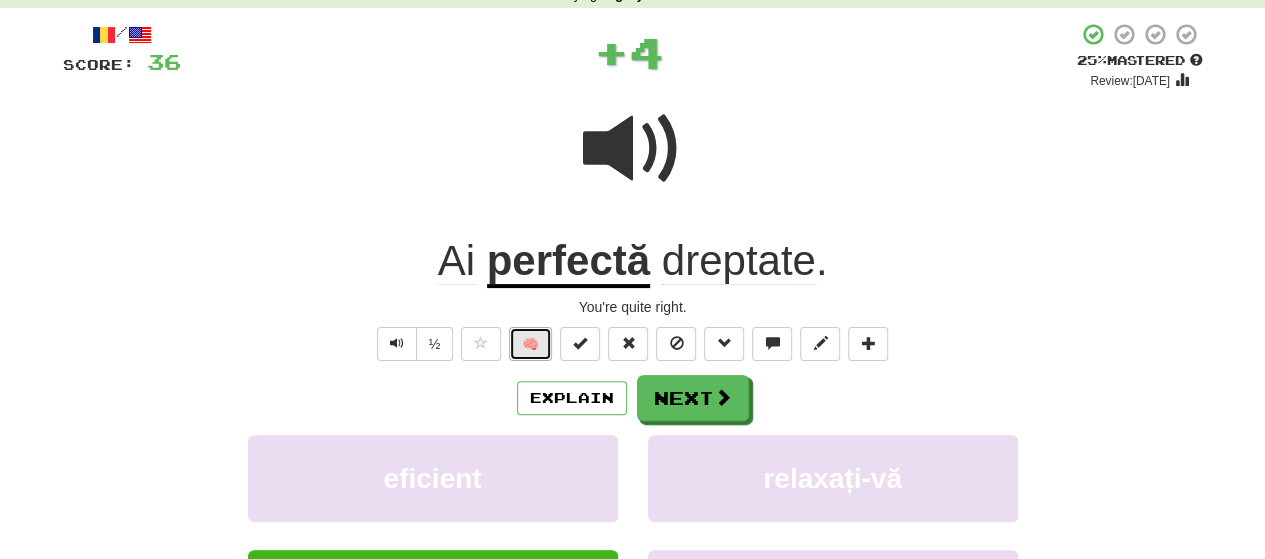 click on "🧠" at bounding box center [530, 344] 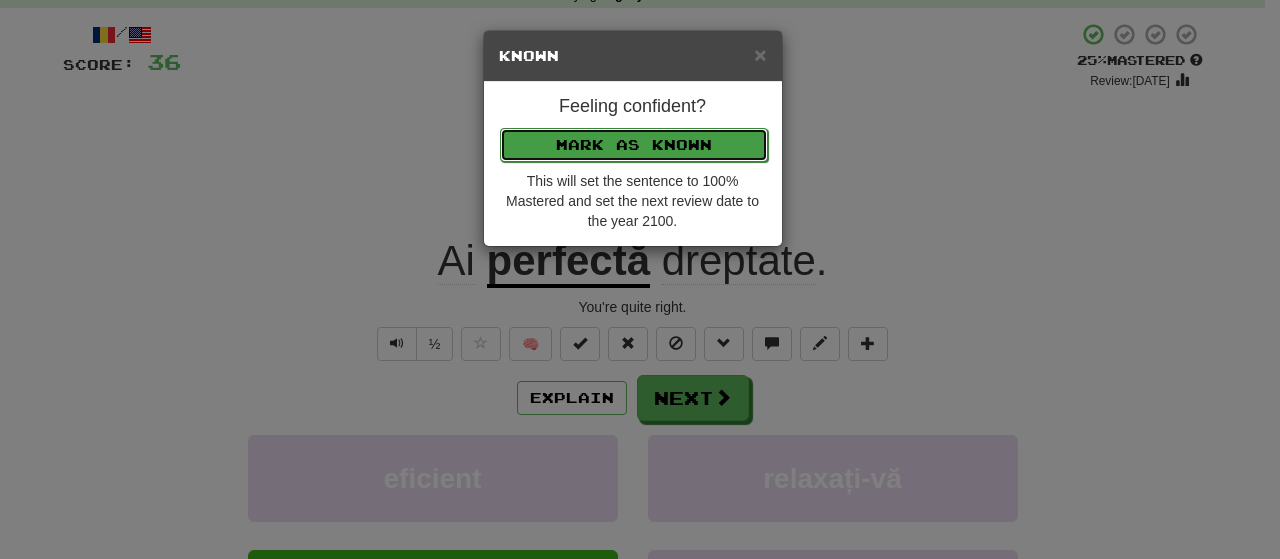 click on "Mark as Known" at bounding box center (634, 145) 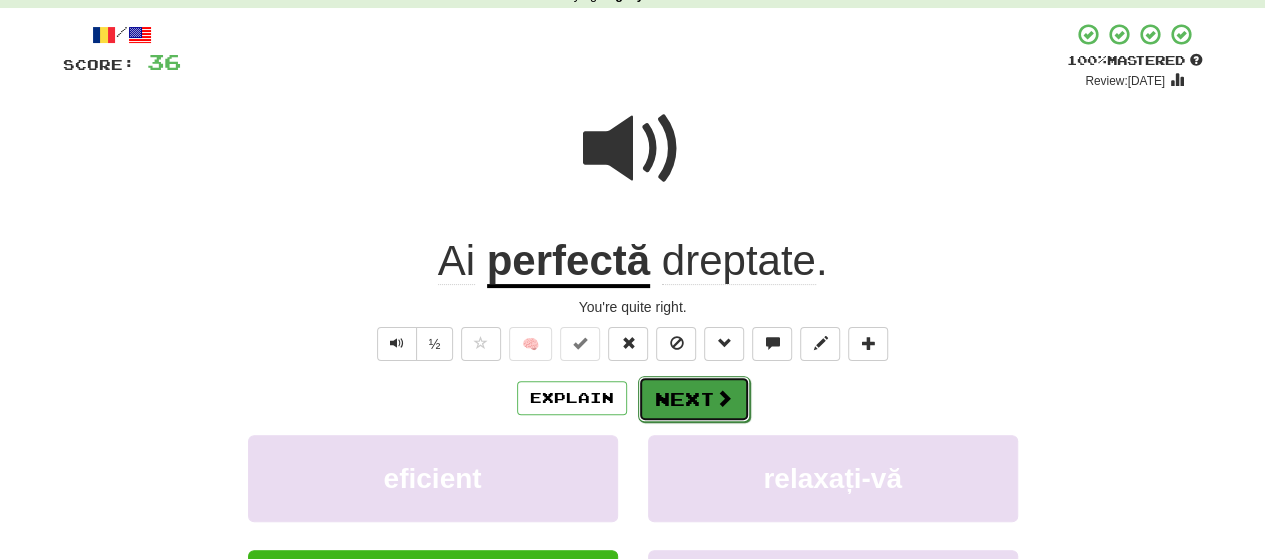 click on "Next" at bounding box center [694, 399] 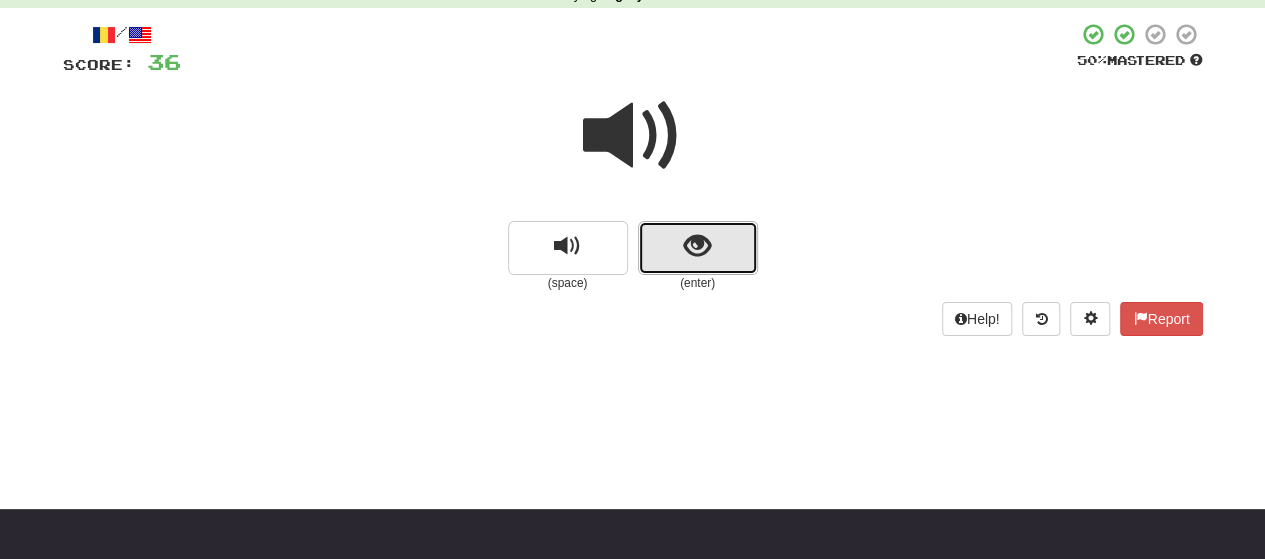 click at bounding box center [697, 246] 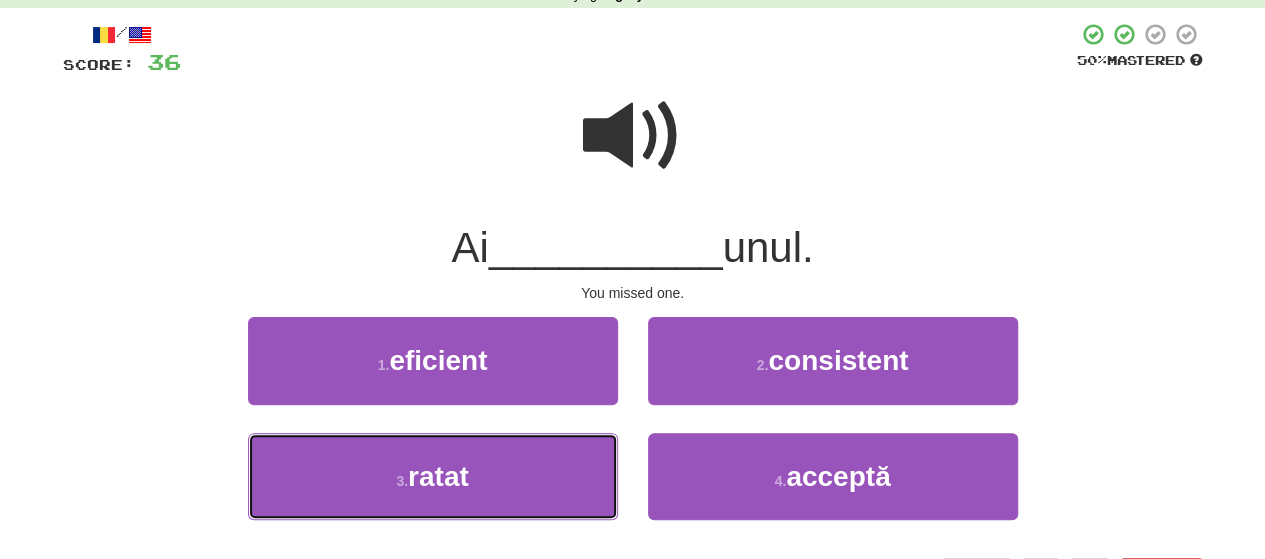 drag, startPoint x: 550, startPoint y: 465, endPoint x: 570, endPoint y: 429, distance: 41.18252 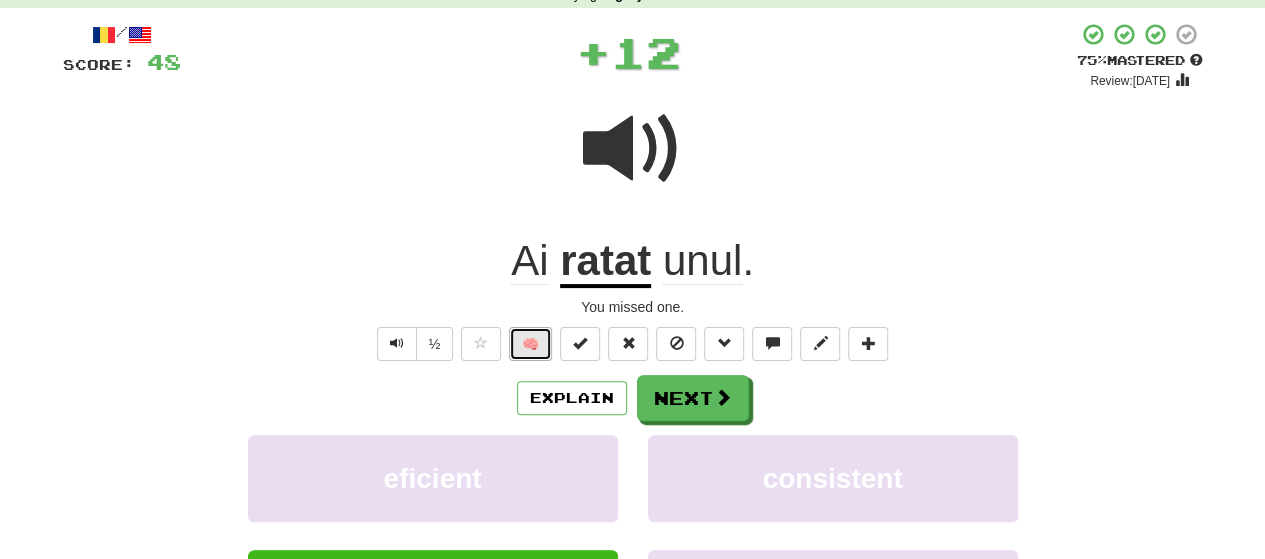 click on "🧠" at bounding box center [530, 344] 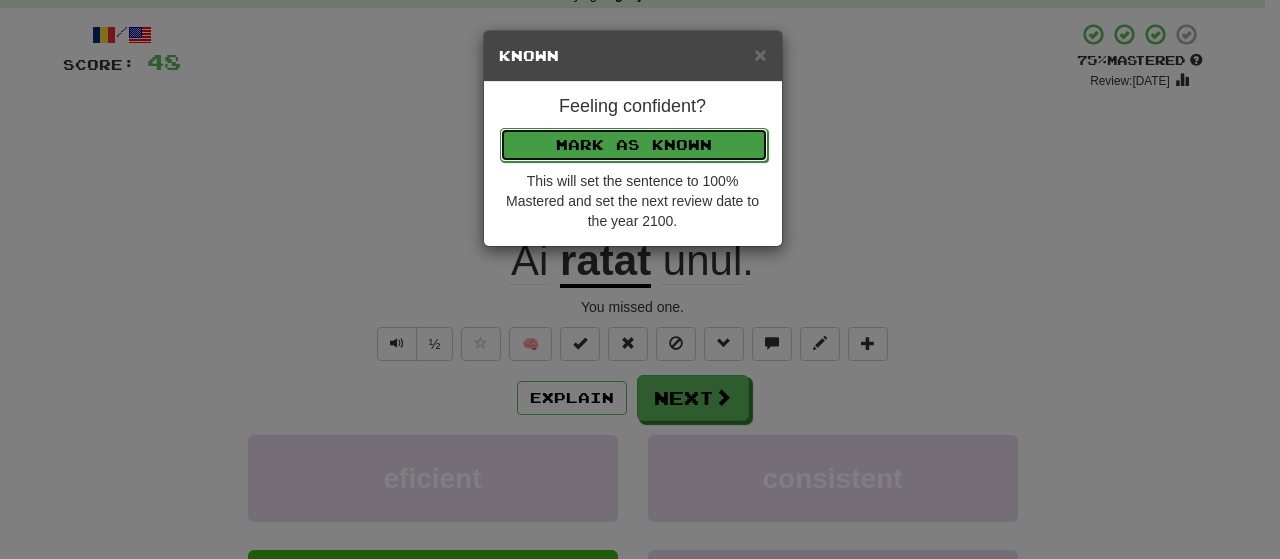 click on "Mark as Known" at bounding box center (634, 145) 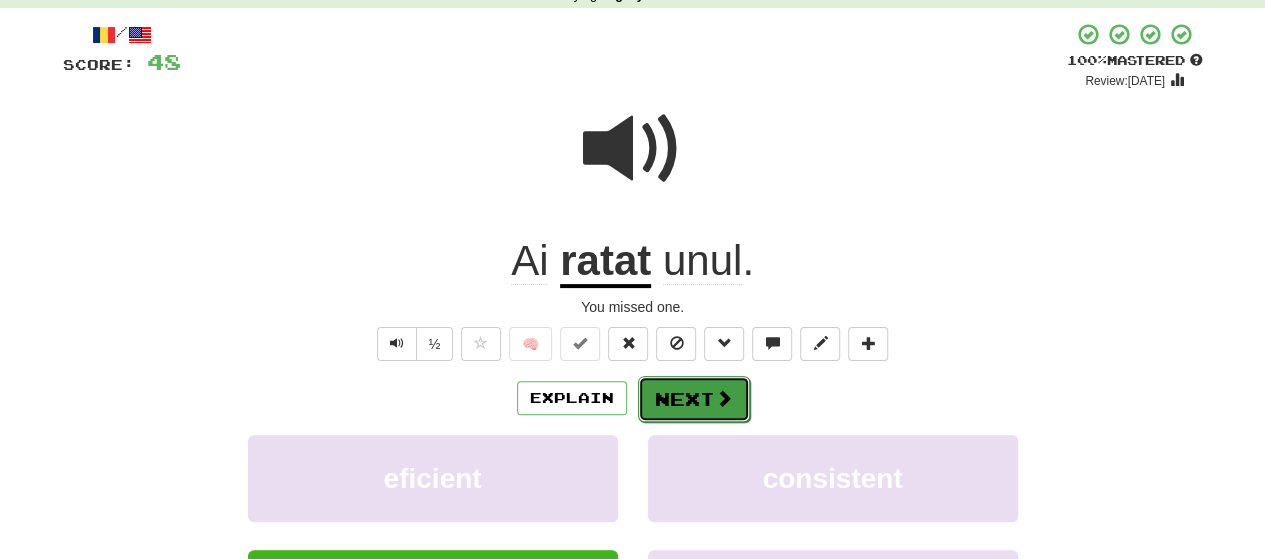 click on "Next" at bounding box center [694, 399] 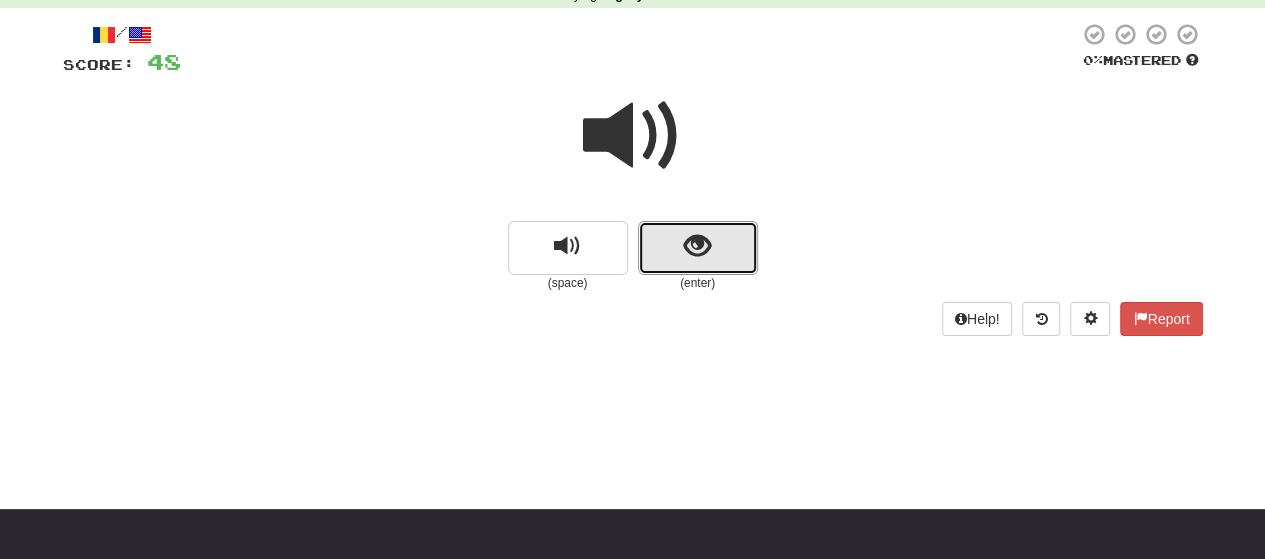 click at bounding box center (698, 248) 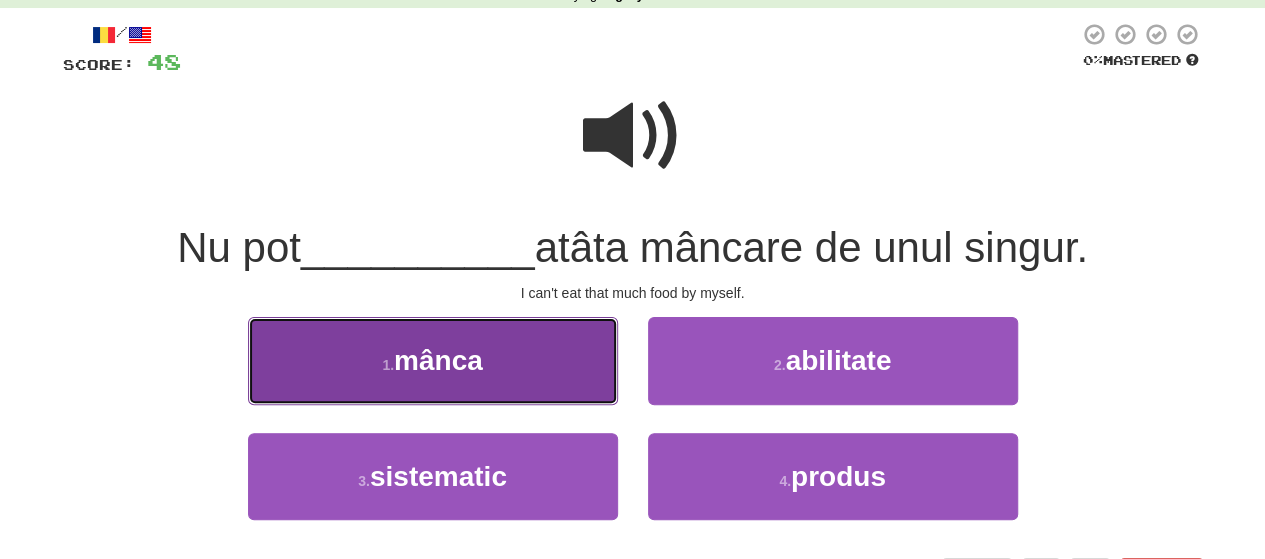 click on "1 .  mânca" at bounding box center (433, 360) 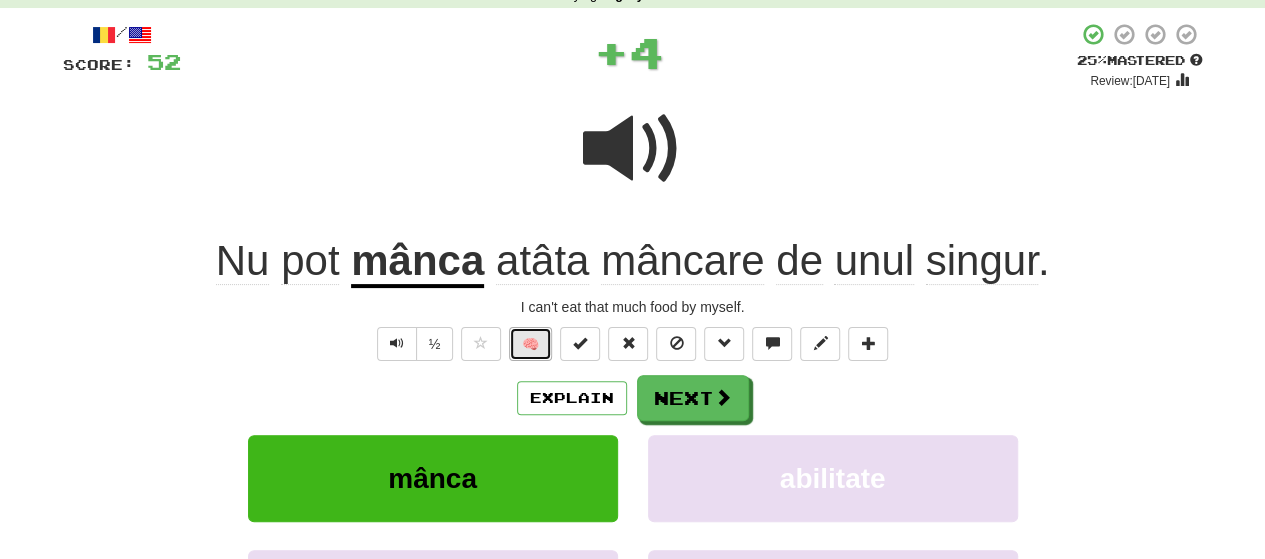 click on "🧠" at bounding box center [530, 344] 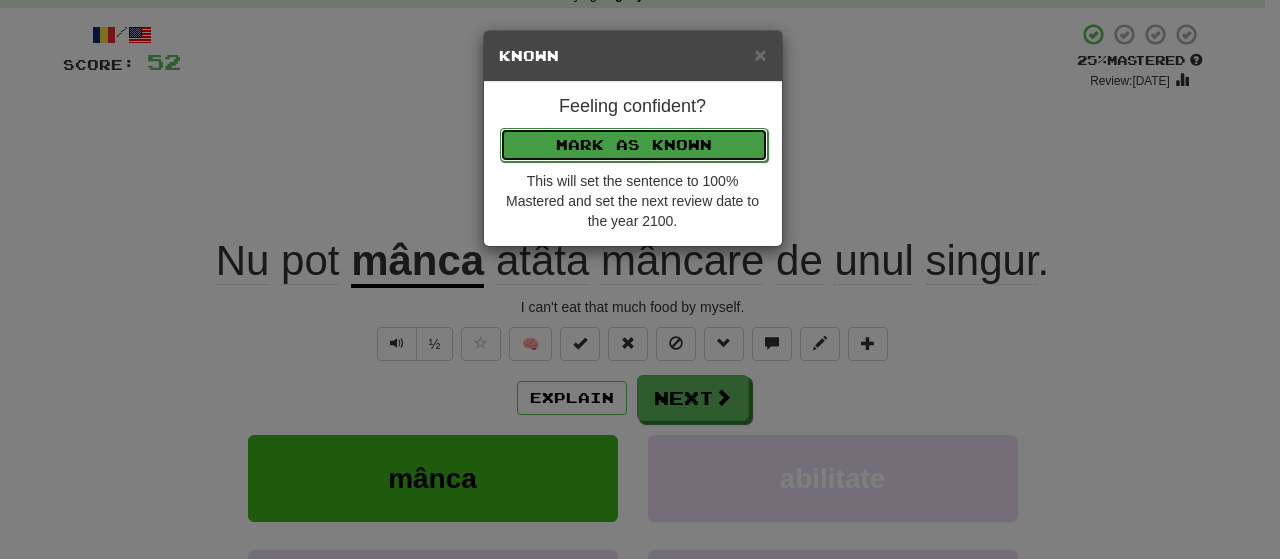 click on "Mark as Known" at bounding box center [634, 145] 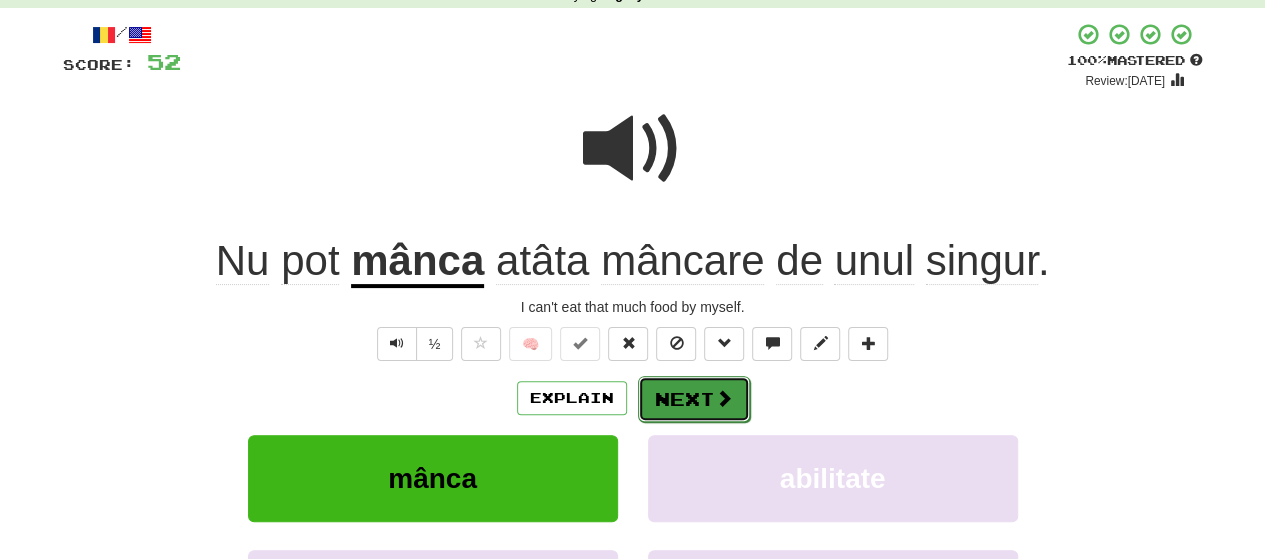 click at bounding box center (724, 398) 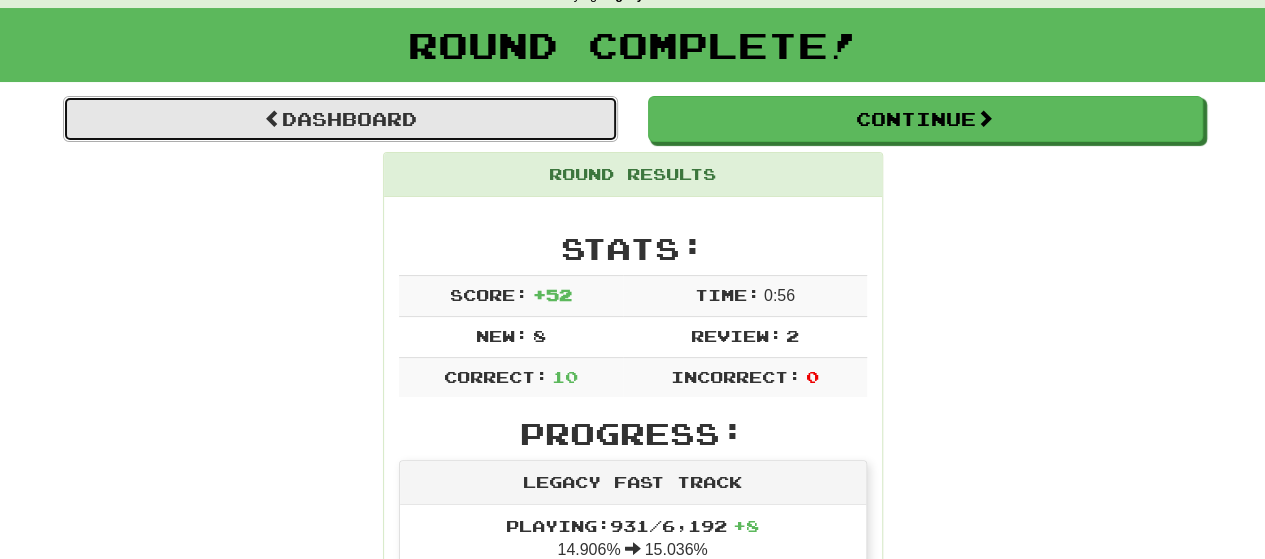 click on "Dashboard" at bounding box center [340, 119] 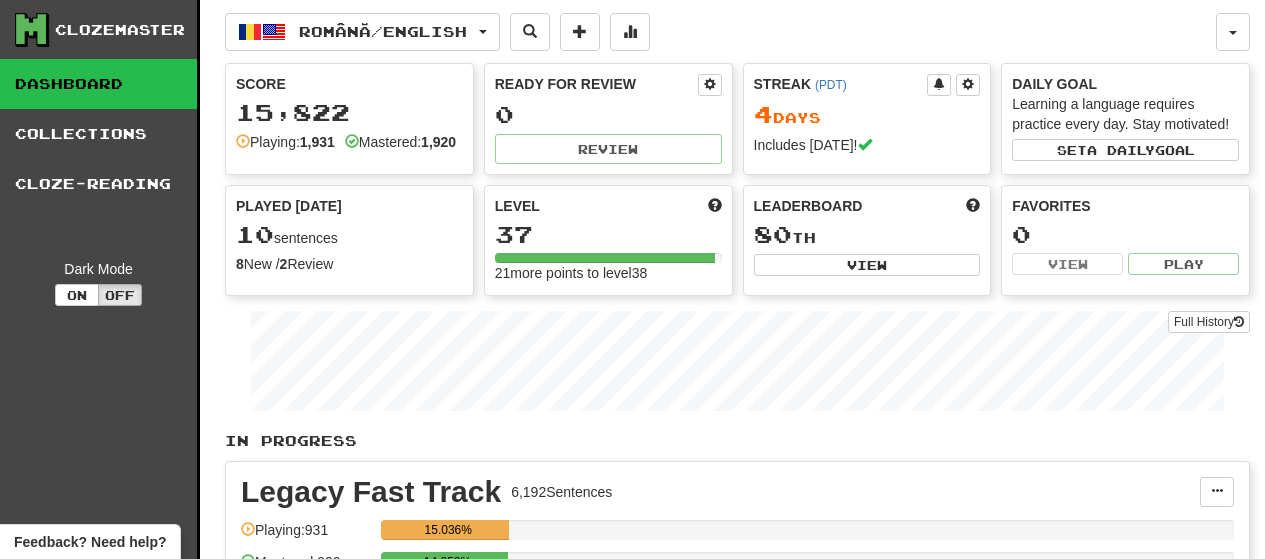 scroll, scrollTop: 0, scrollLeft: 0, axis: both 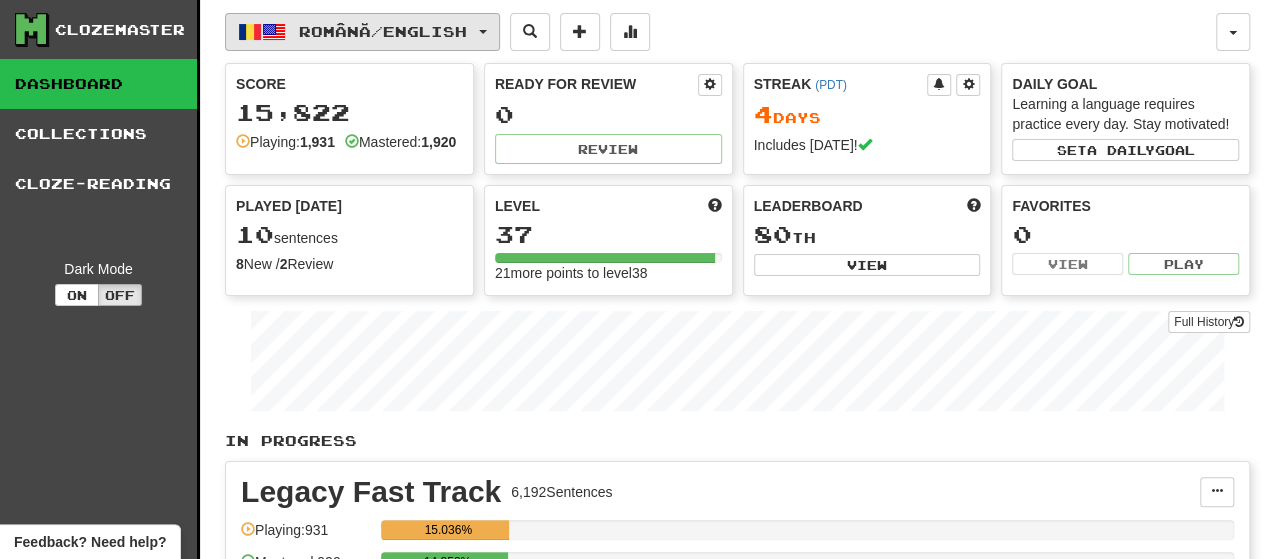click at bounding box center (250, 32) 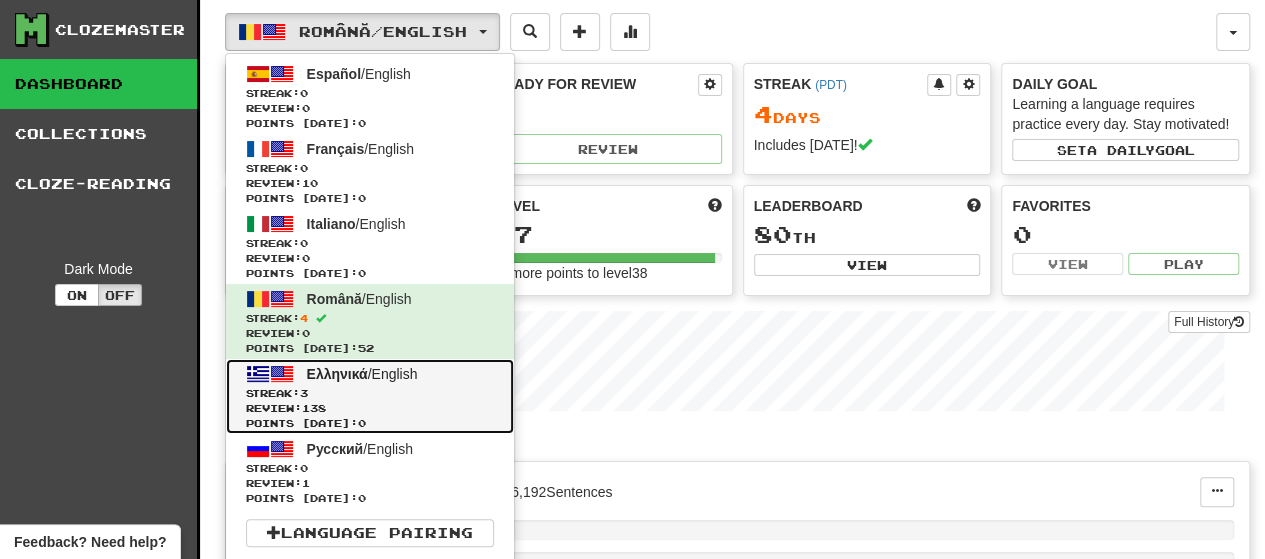 click at bounding box center (258, 374) 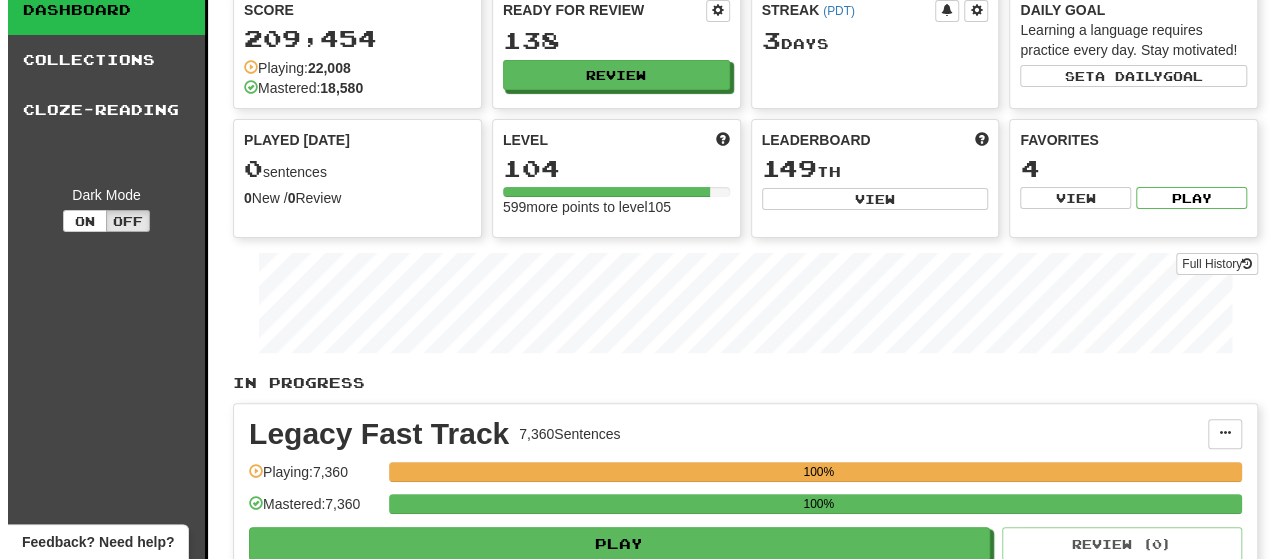 scroll, scrollTop: 300, scrollLeft: 0, axis: vertical 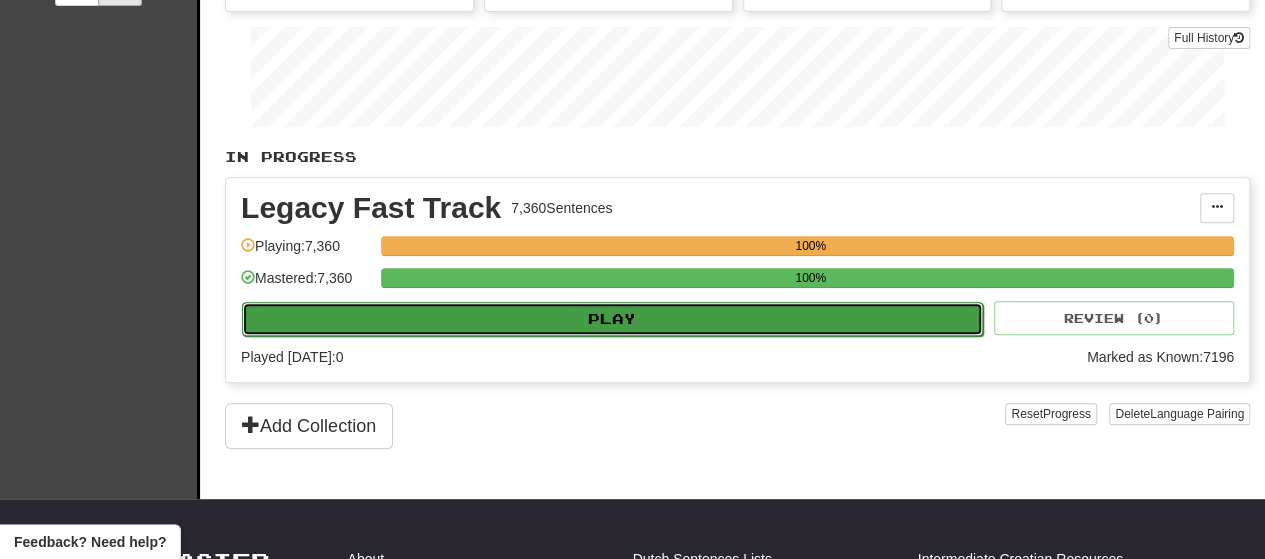 click on "Play" at bounding box center (612, 319) 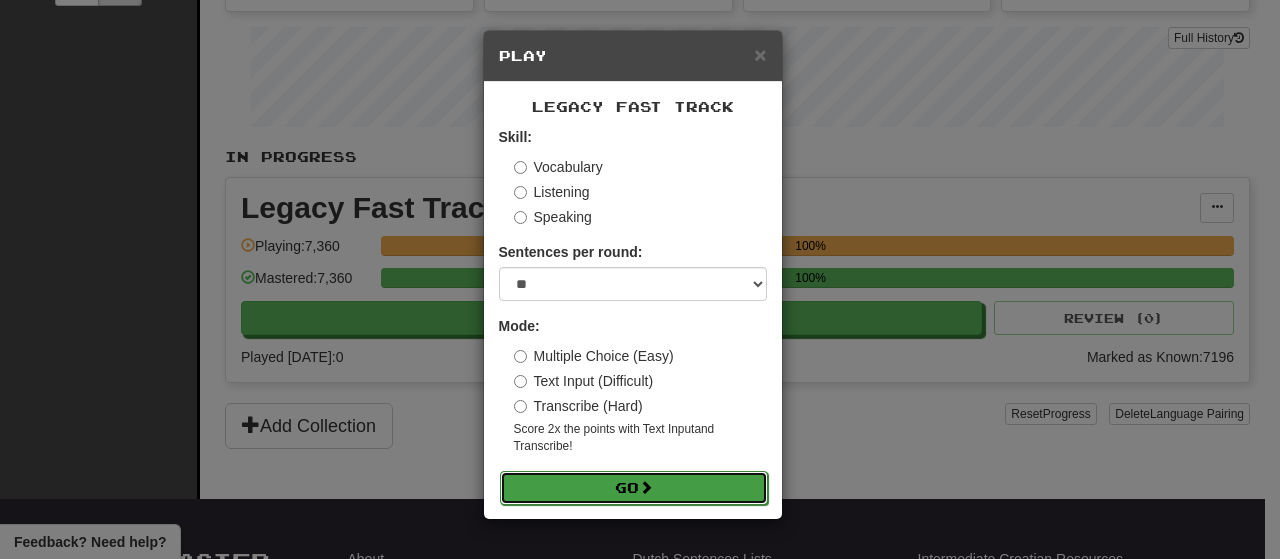 click on "Go" at bounding box center (634, 488) 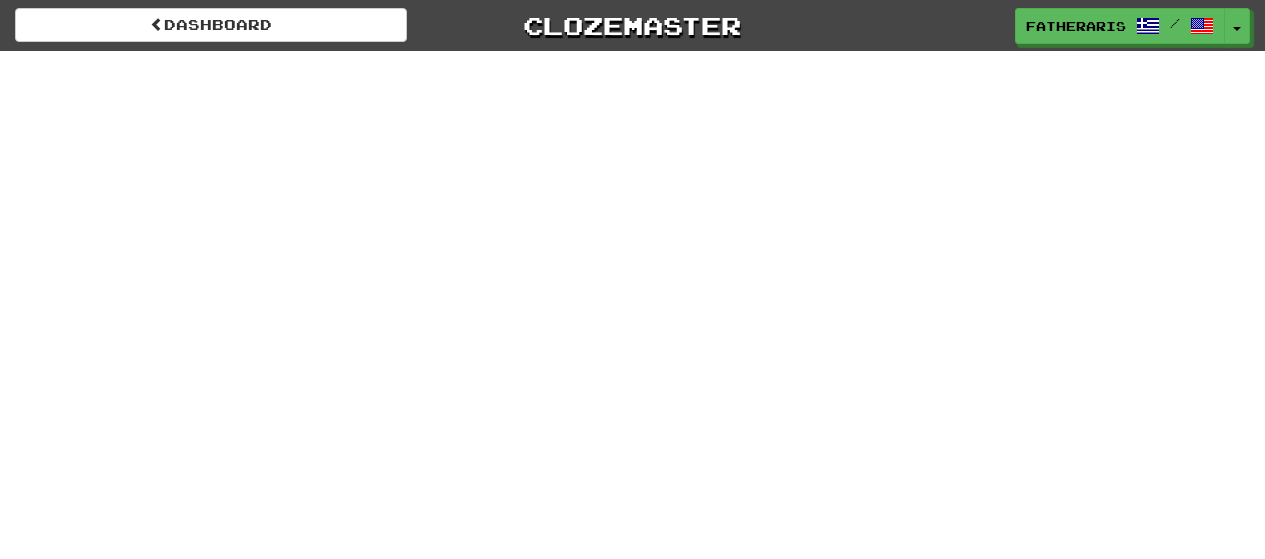 scroll, scrollTop: 0, scrollLeft: 0, axis: both 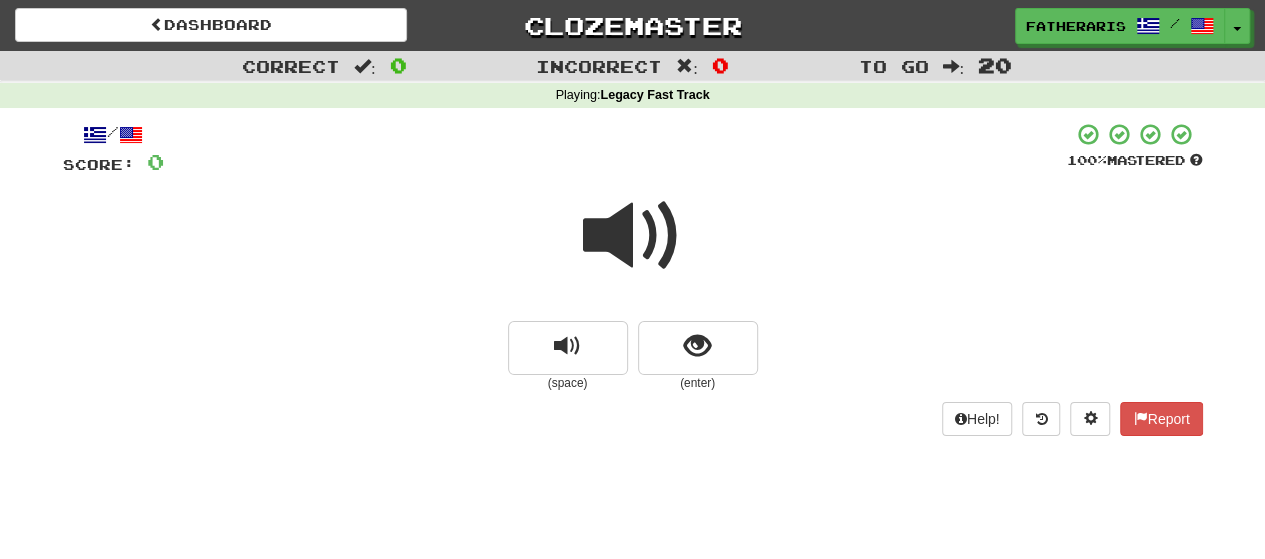 click at bounding box center [633, 236] 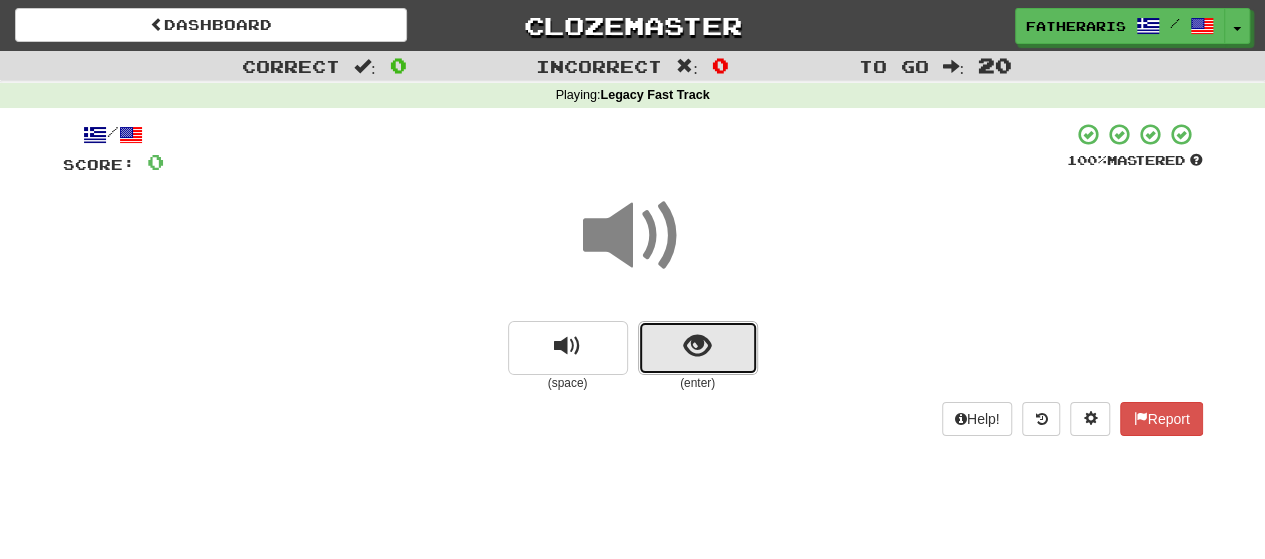 click at bounding box center [698, 348] 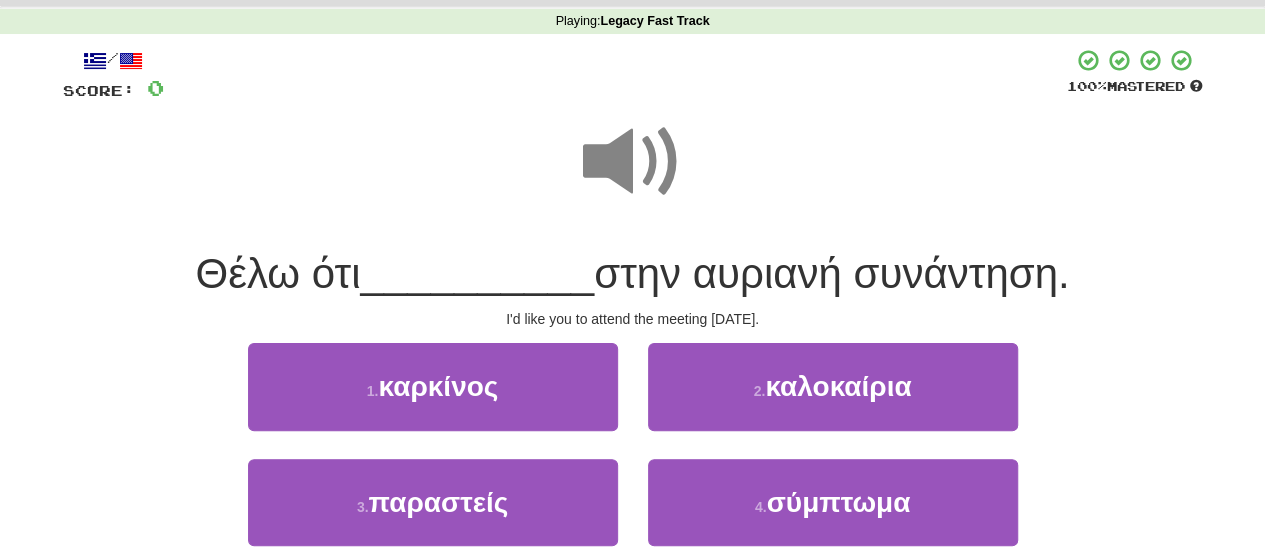 scroll, scrollTop: 100, scrollLeft: 0, axis: vertical 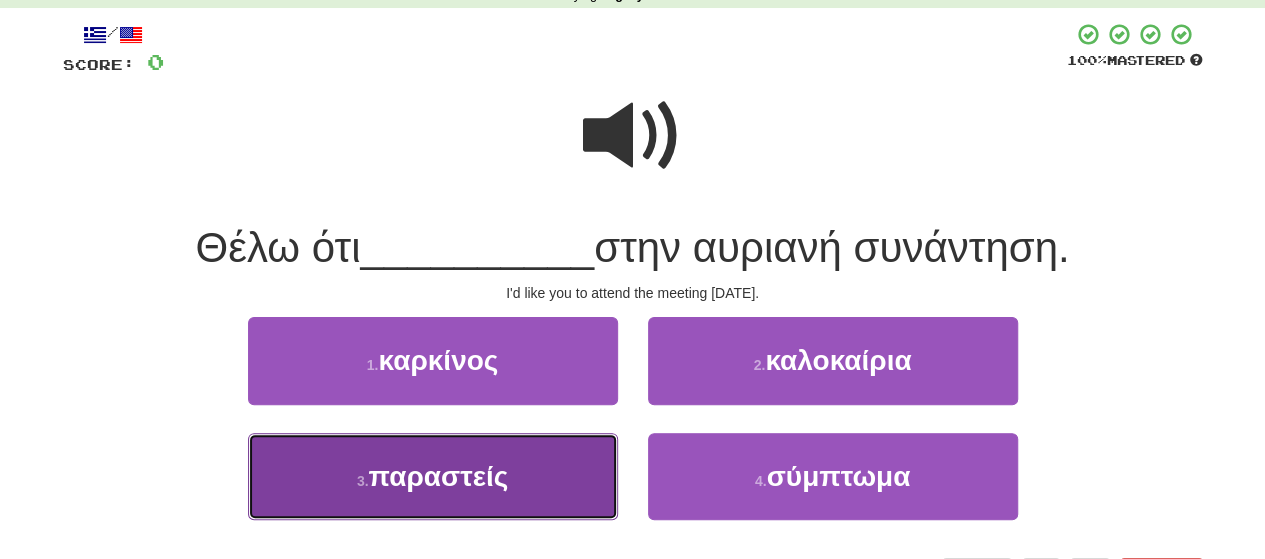 click on "3 .  παραστείς" at bounding box center [433, 476] 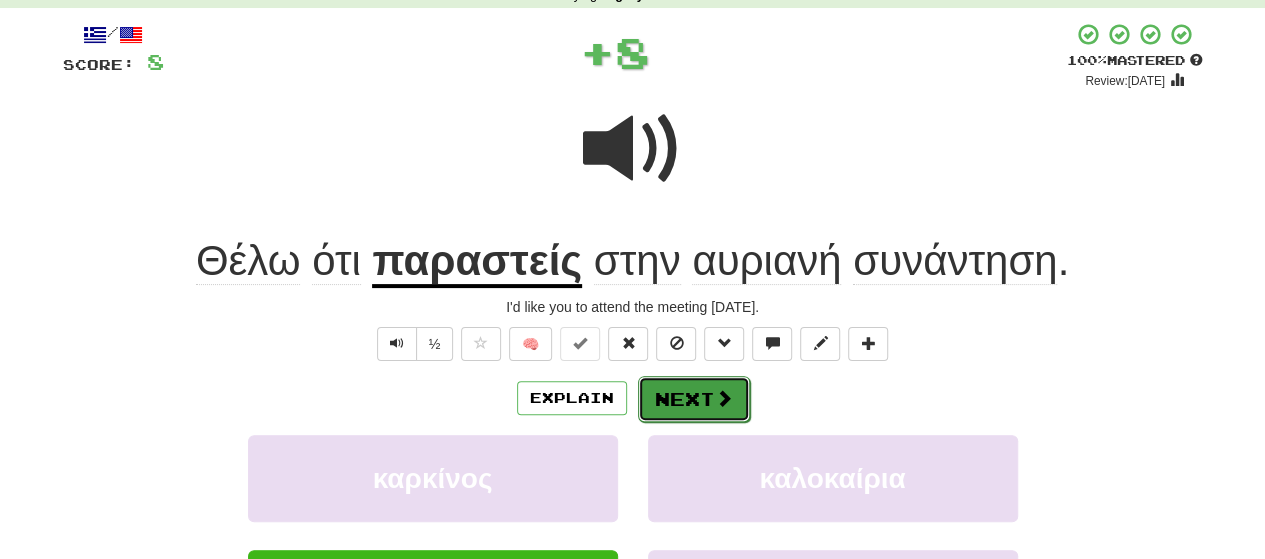 click on "Next" at bounding box center (694, 399) 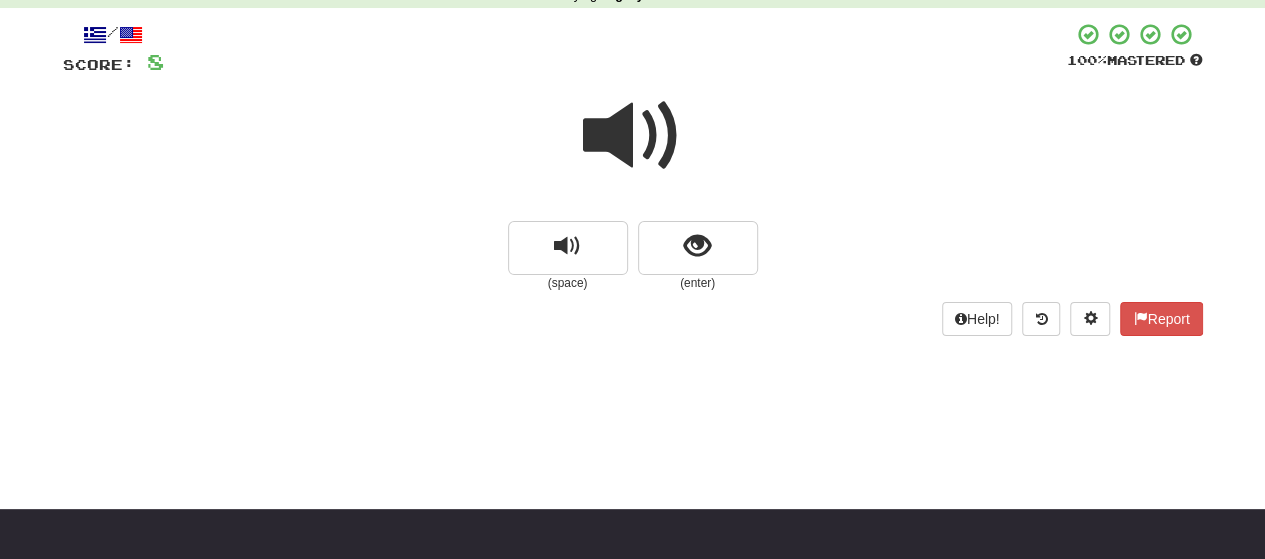 click at bounding box center (633, 136) 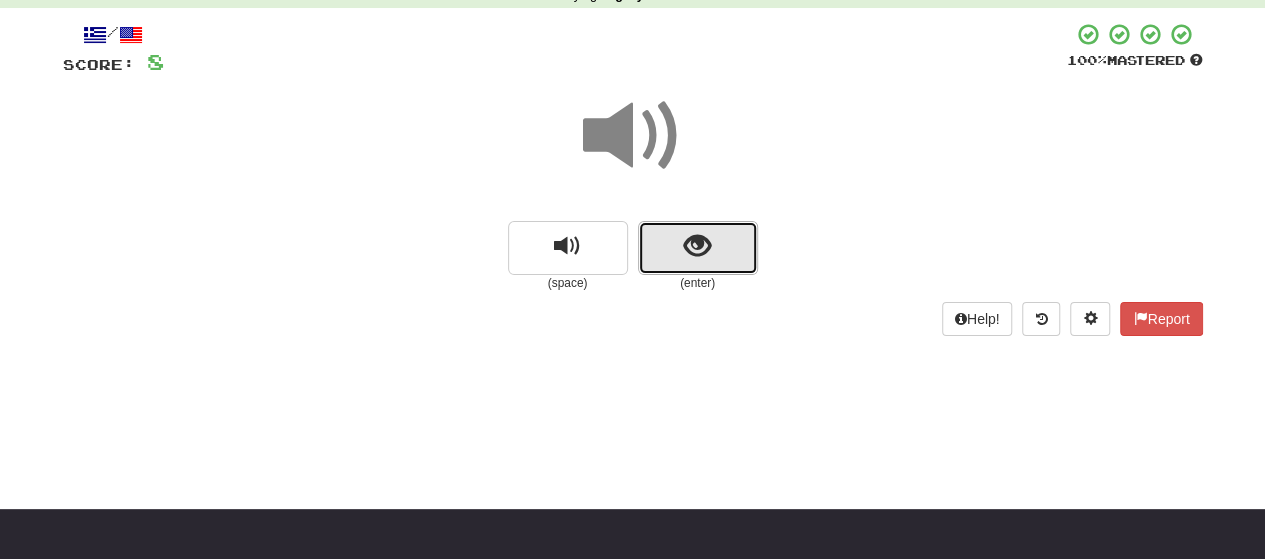 click at bounding box center [698, 248] 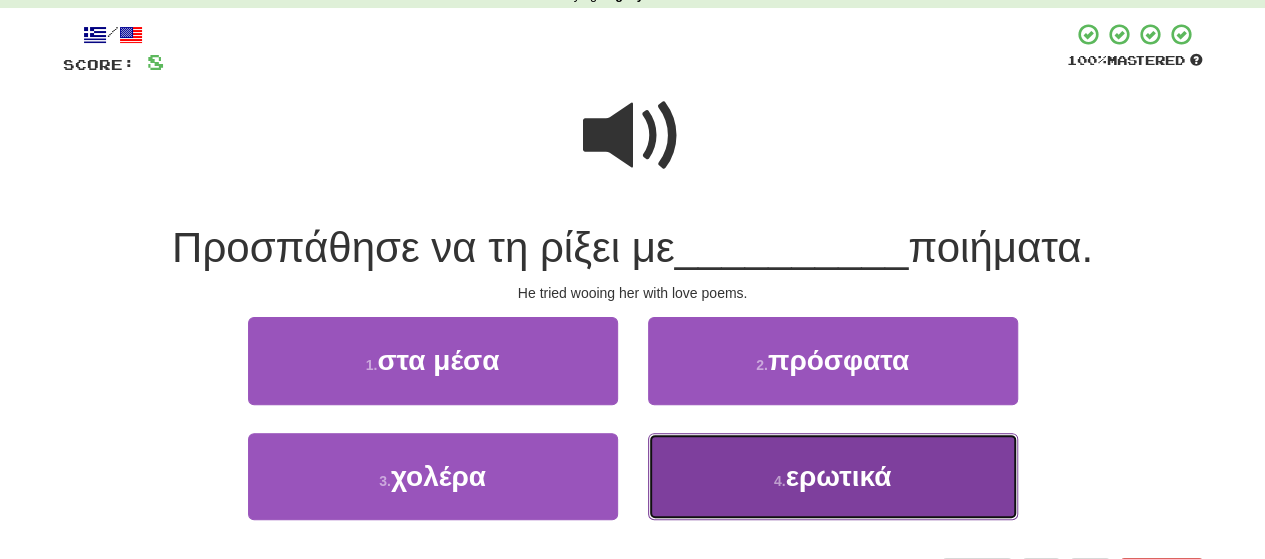 click on "ερωτικά" at bounding box center [839, 476] 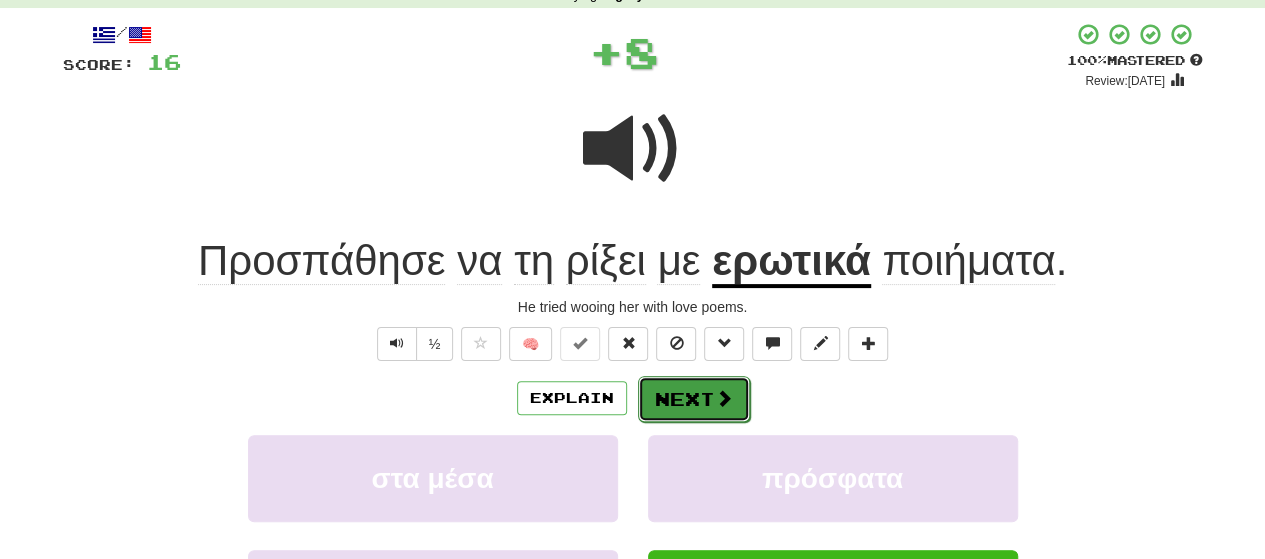 click at bounding box center (724, 398) 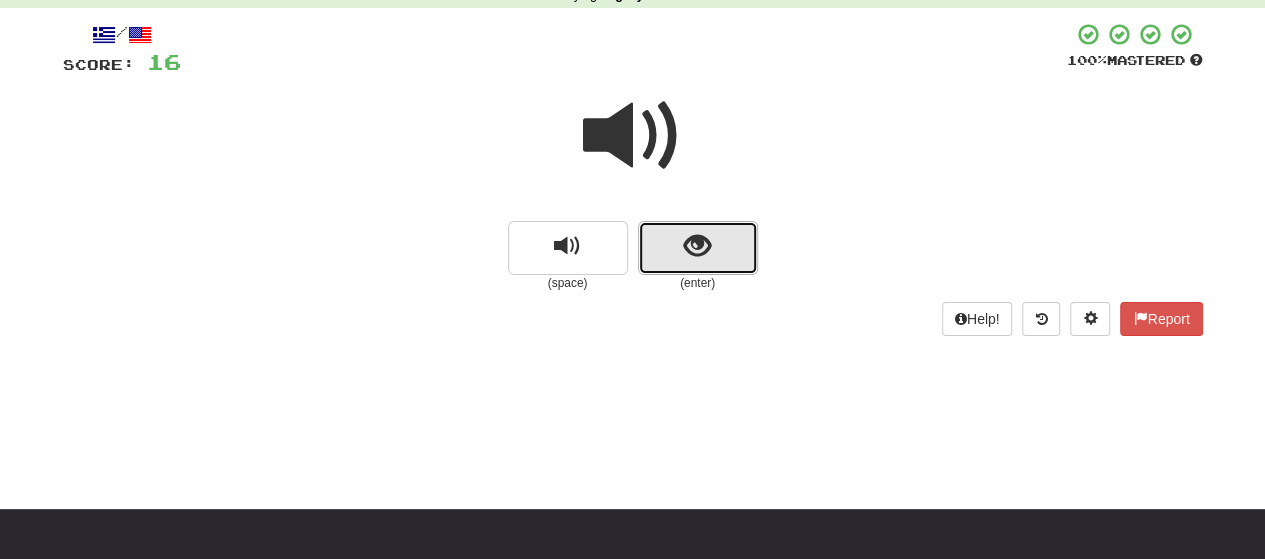 click at bounding box center (698, 248) 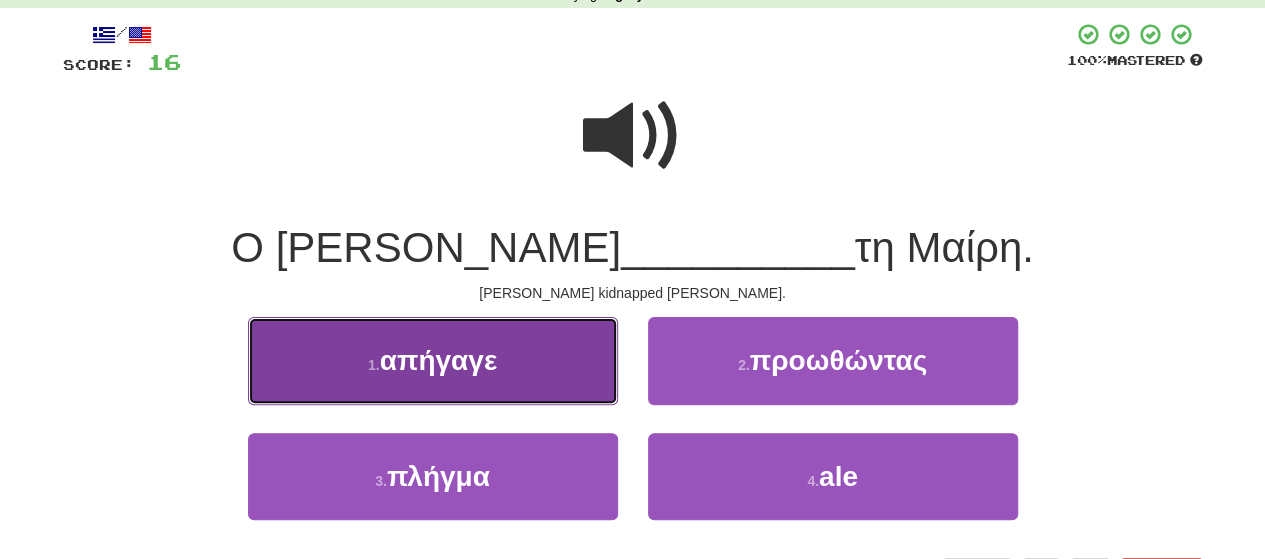 click on "1 .  απήγαγε" at bounding box center [433, 360] 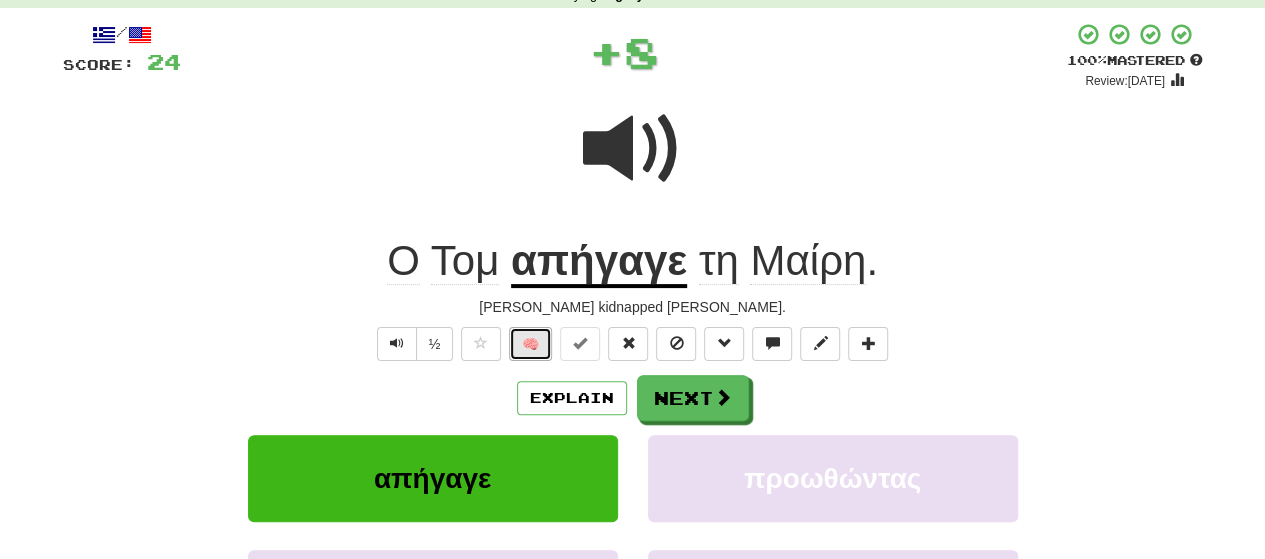 click on "🧠" at bounding box center (530, 344) 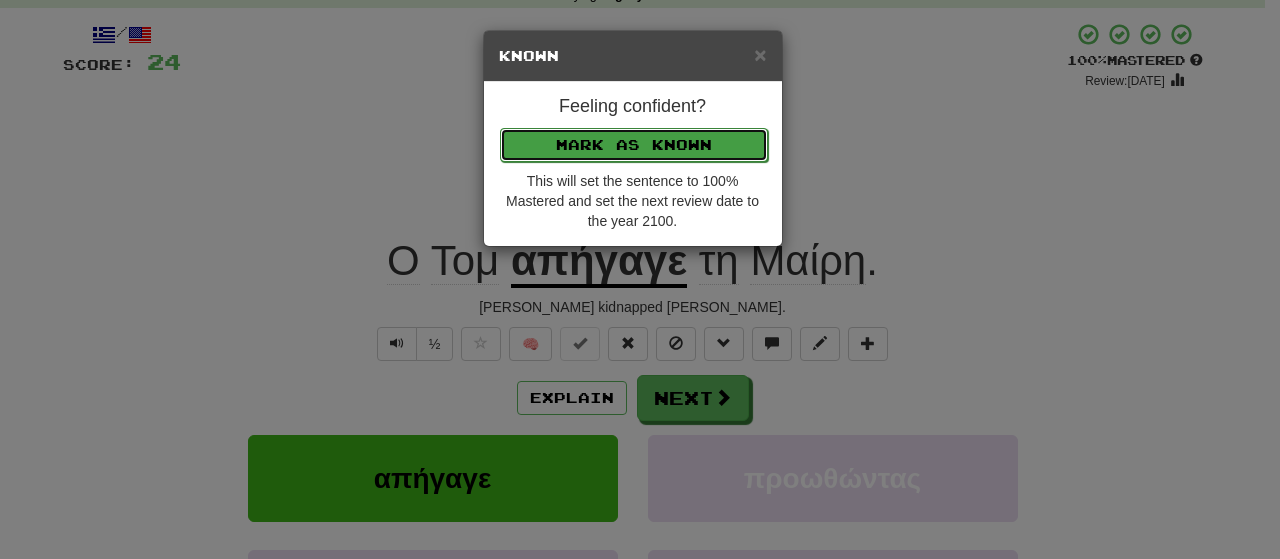 click on "Mark as Known" at bounding box center (634, 145) 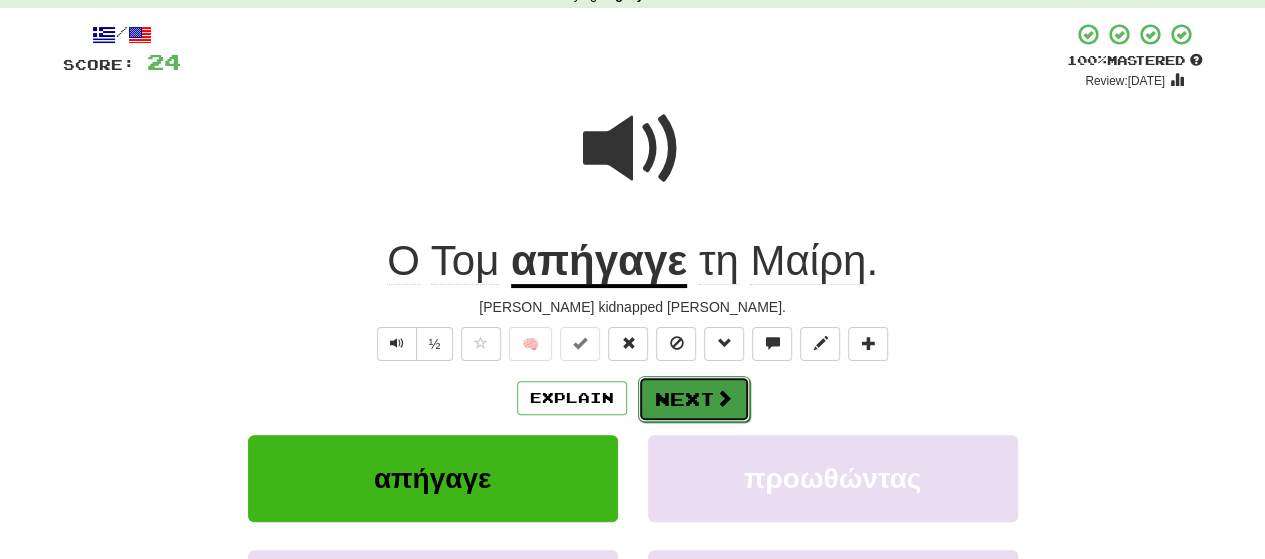 click on "Next" at bounding box center (694, 399) 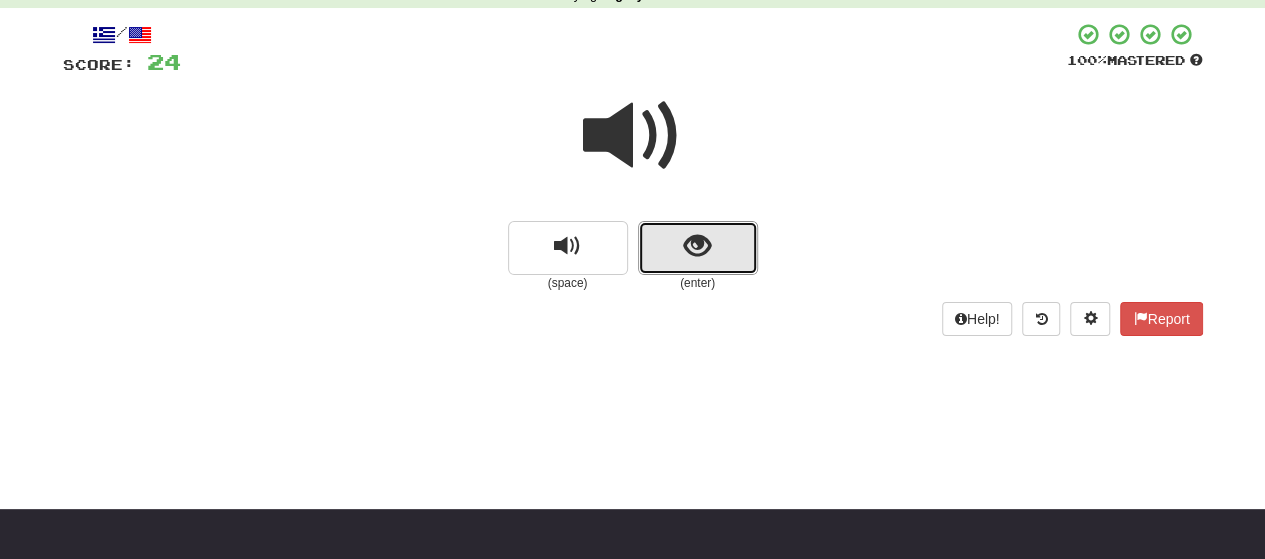 click at bounding box center [698, 248] 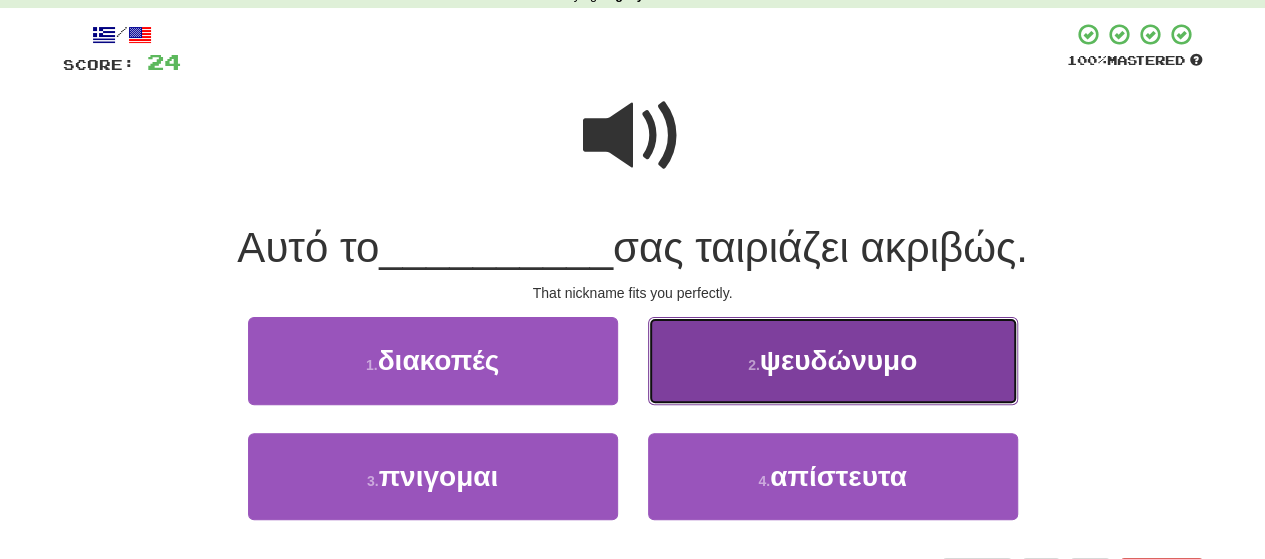 click on "2 ." at bounding box center (754, 365) 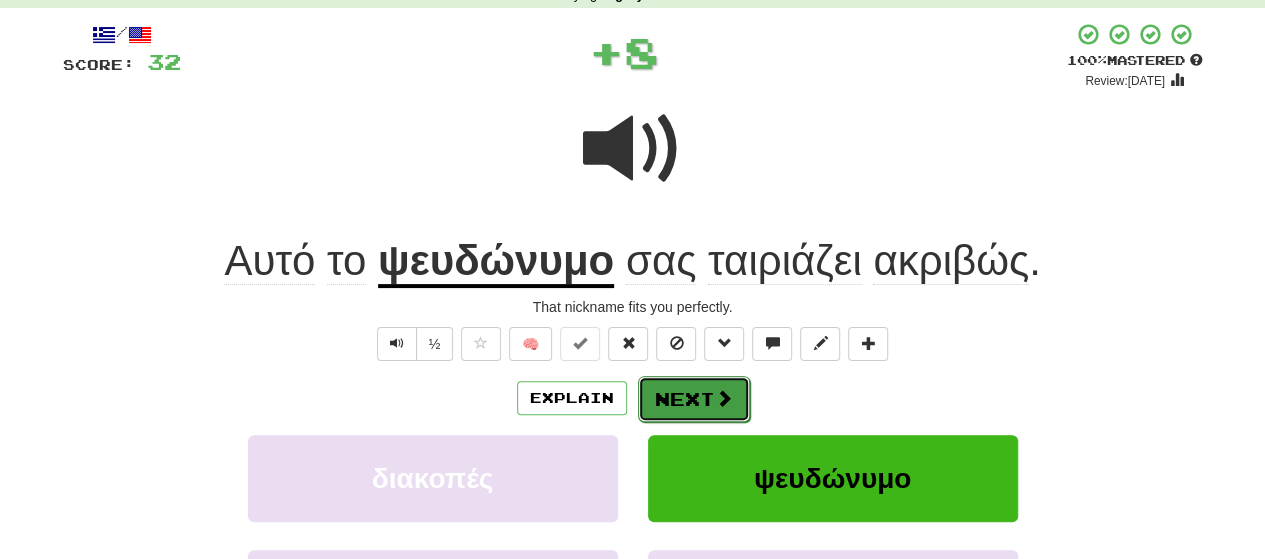 click at bounding box center [724, 398] 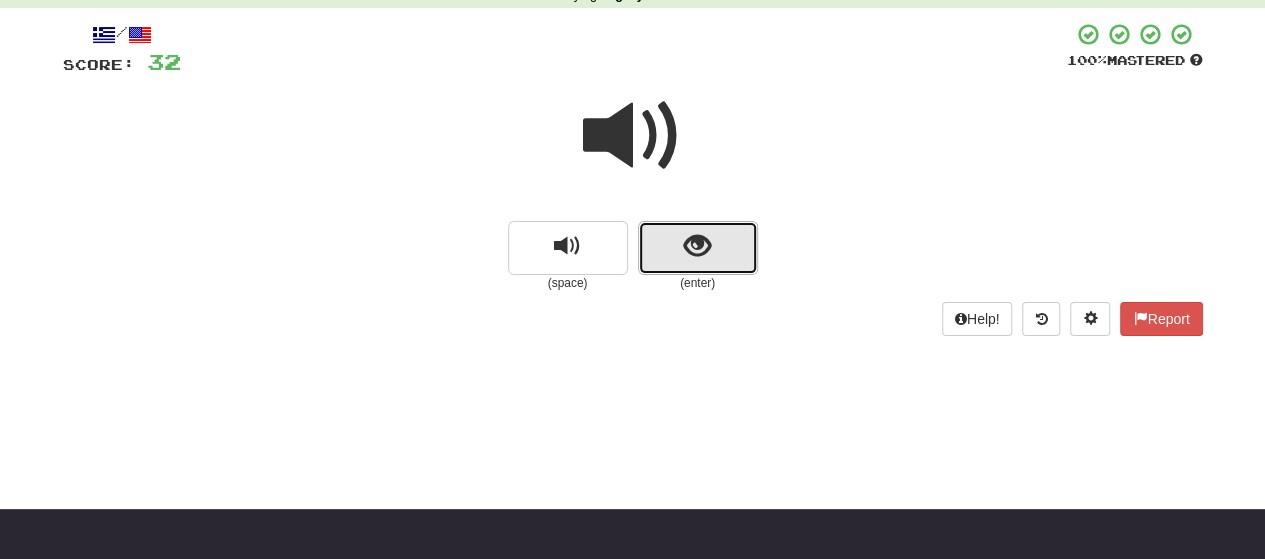 click at bounding box center [698, 248] 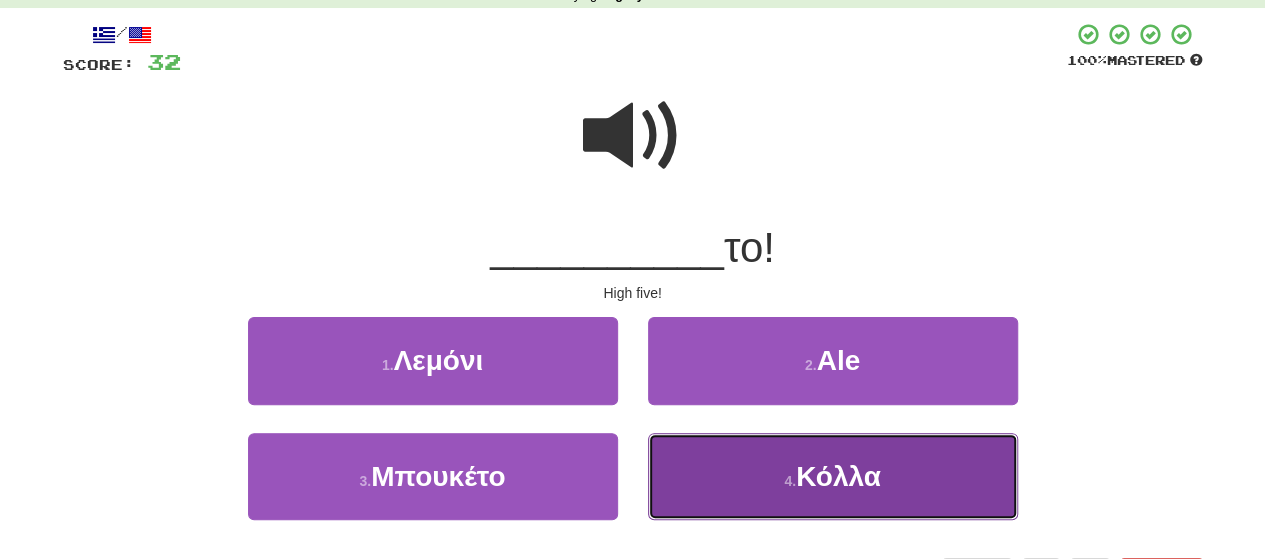 click on "4 .  Κόλλα" at bounding box center [833, 476] 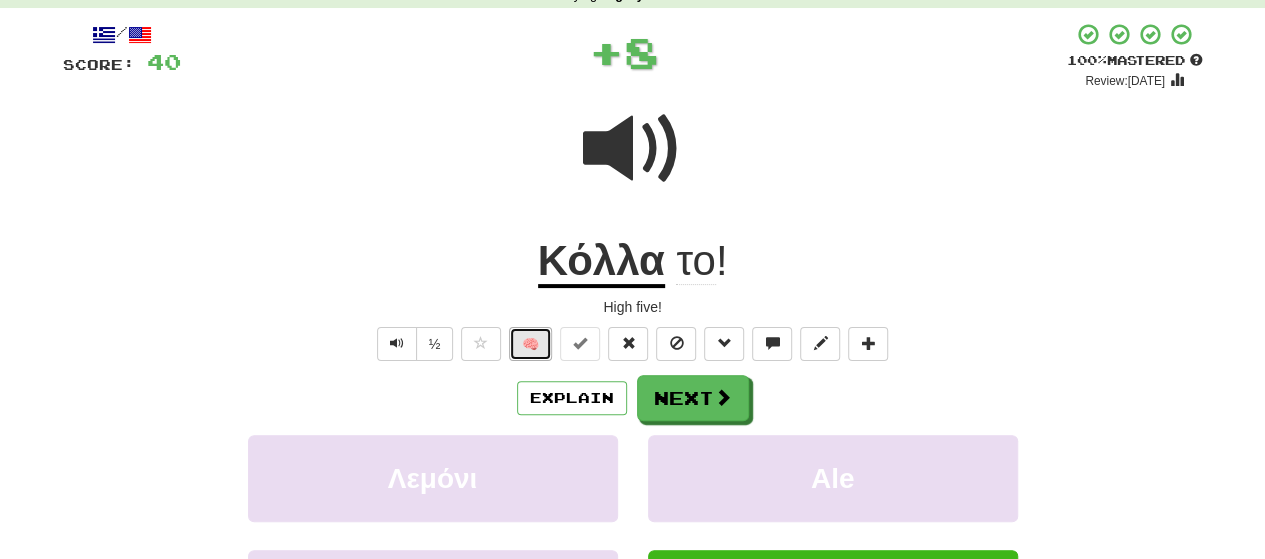 click on "🧠" at bounding box center (530, 344) 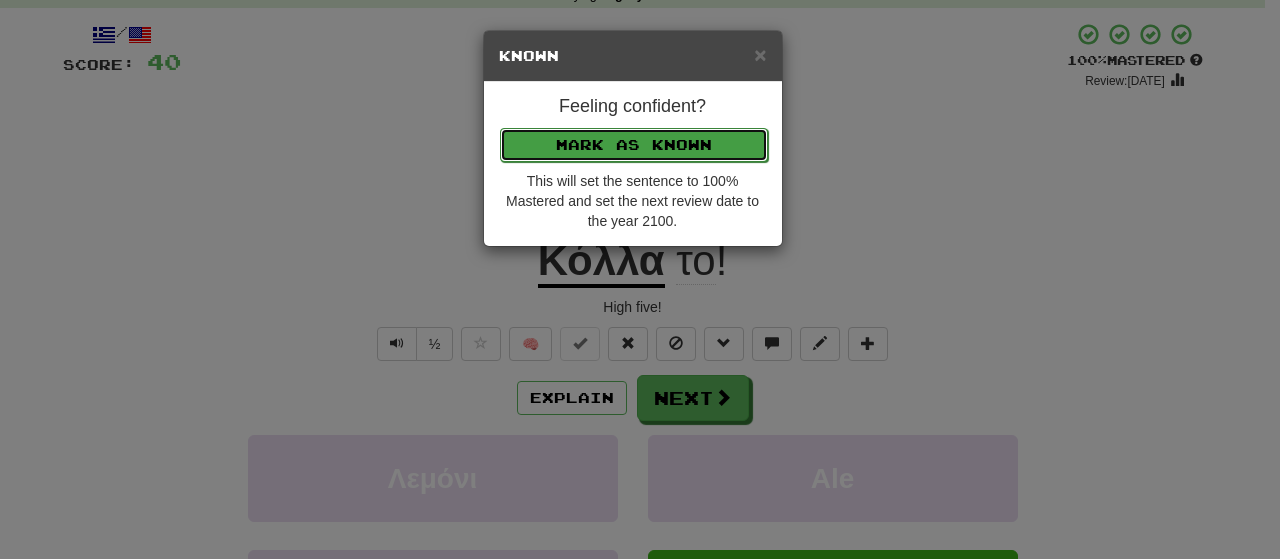 click on "Mark as Known" at bounding box center [634, 145] 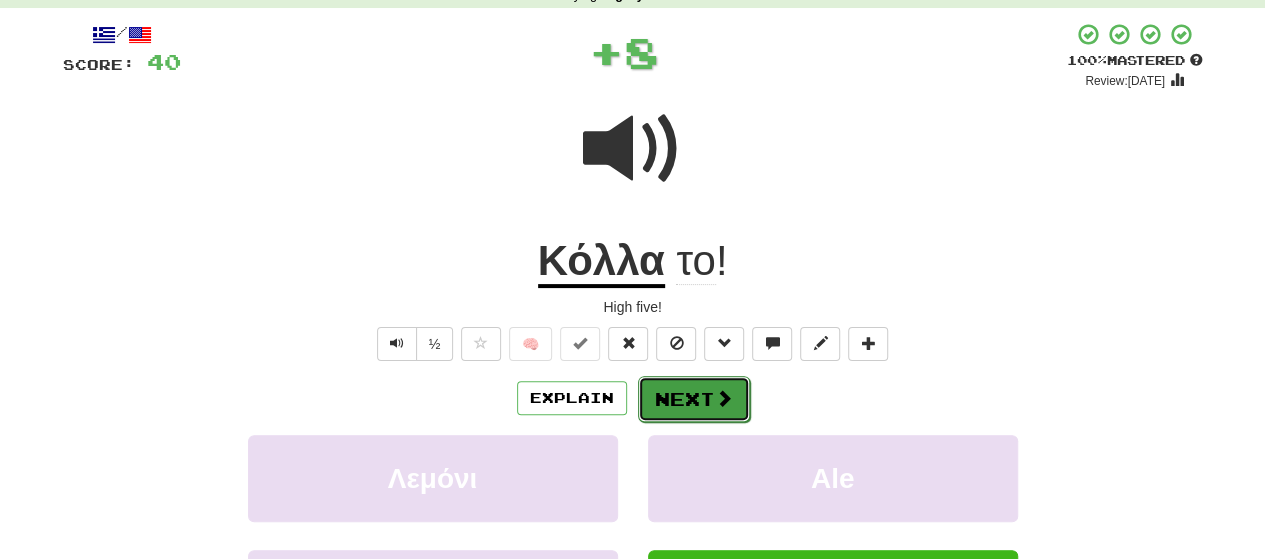 click on "Next" at bounding box center (694, 399) 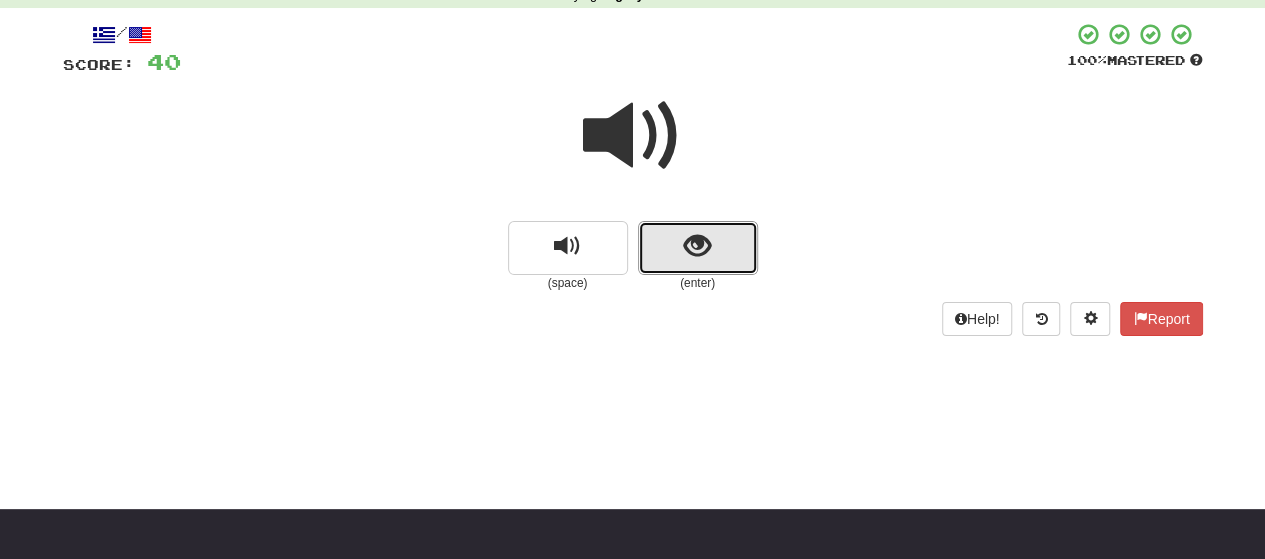 click at bounding box center (698, 248) 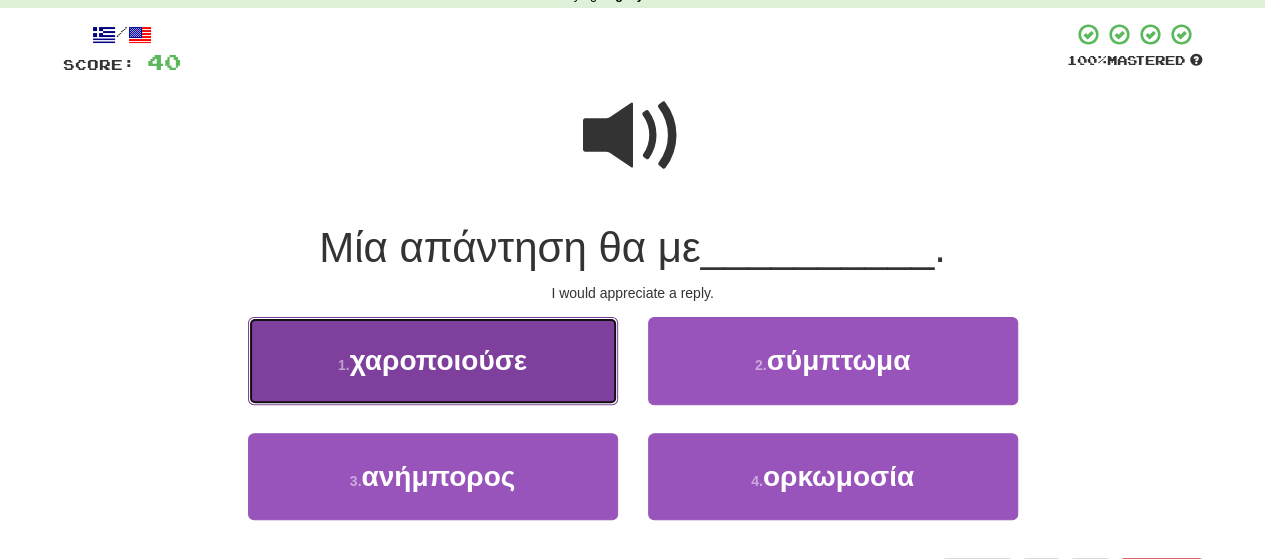 click on "1 .  χαροποιούσε" at bounding box center (433, 360) 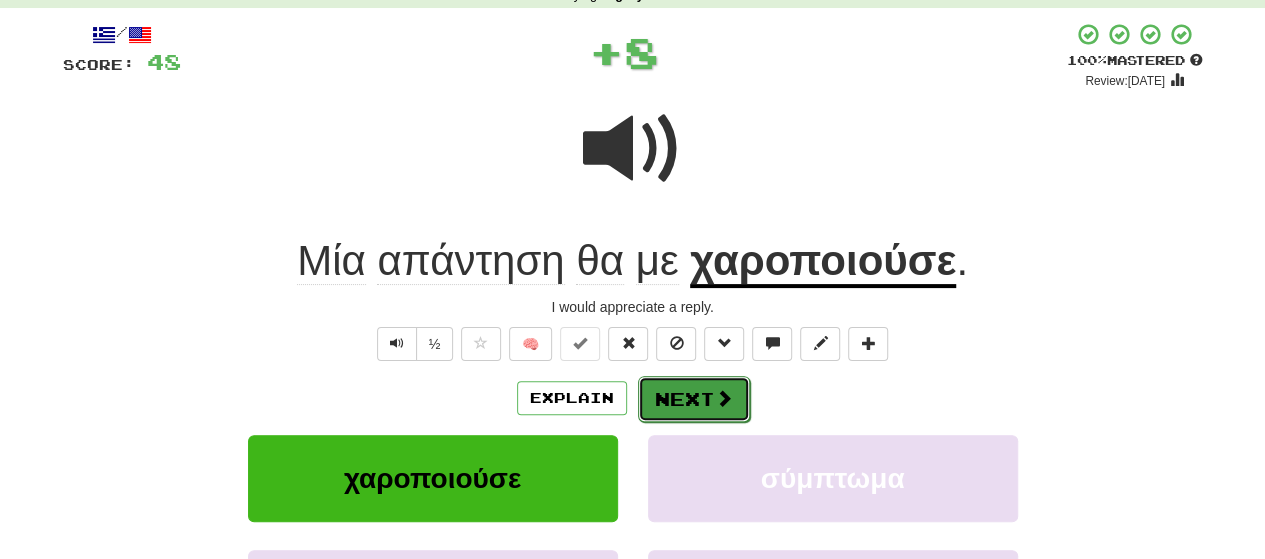 click on "Next" at bounding box center [694, 399] 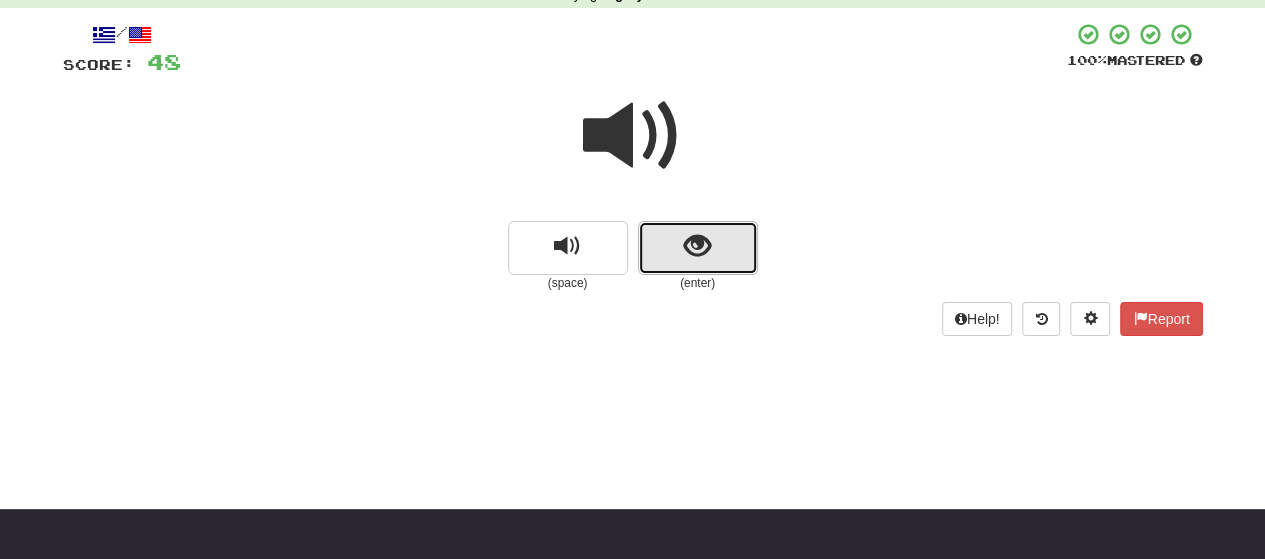 click at bounding box center (698, 248) 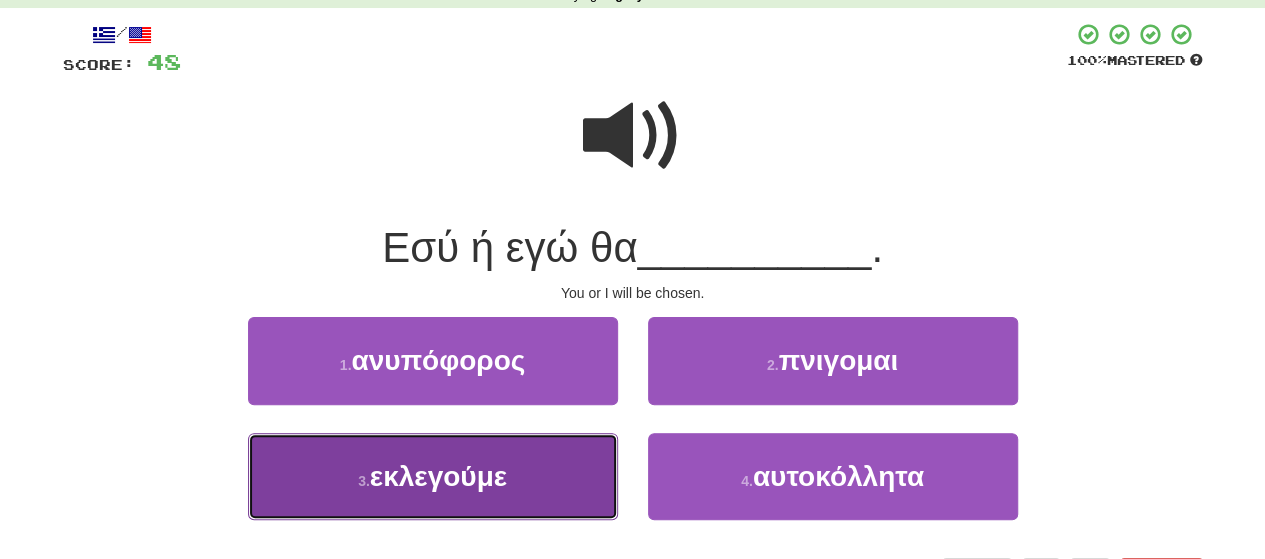 click on "3 .  εκλεγούμε" at bounding box center [433, 476] 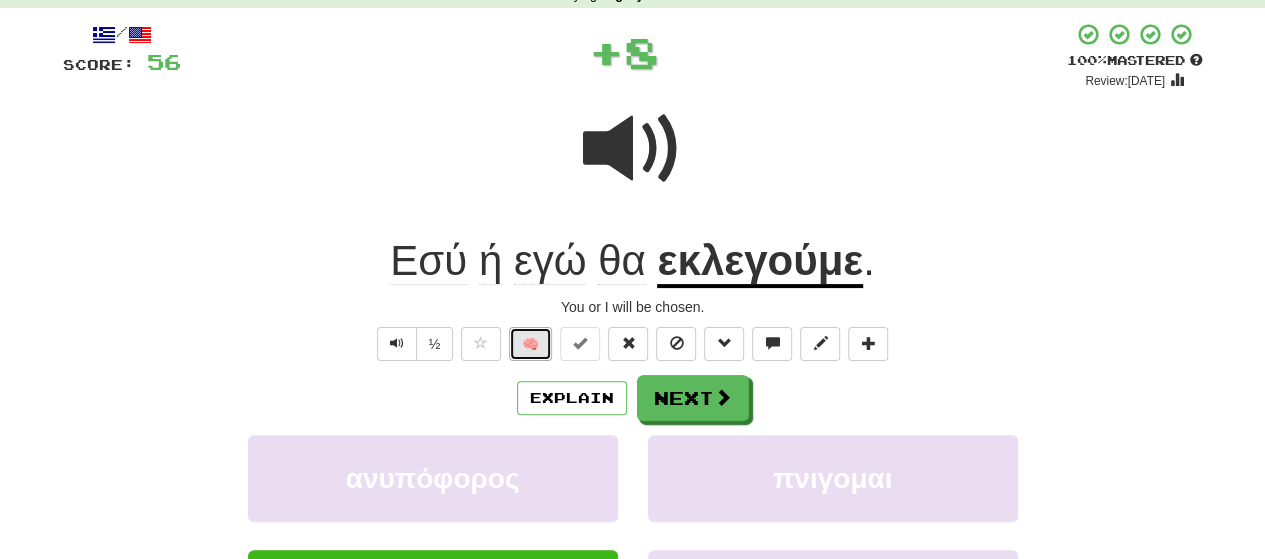 click on "🧠" at bounding box center (530, 344) 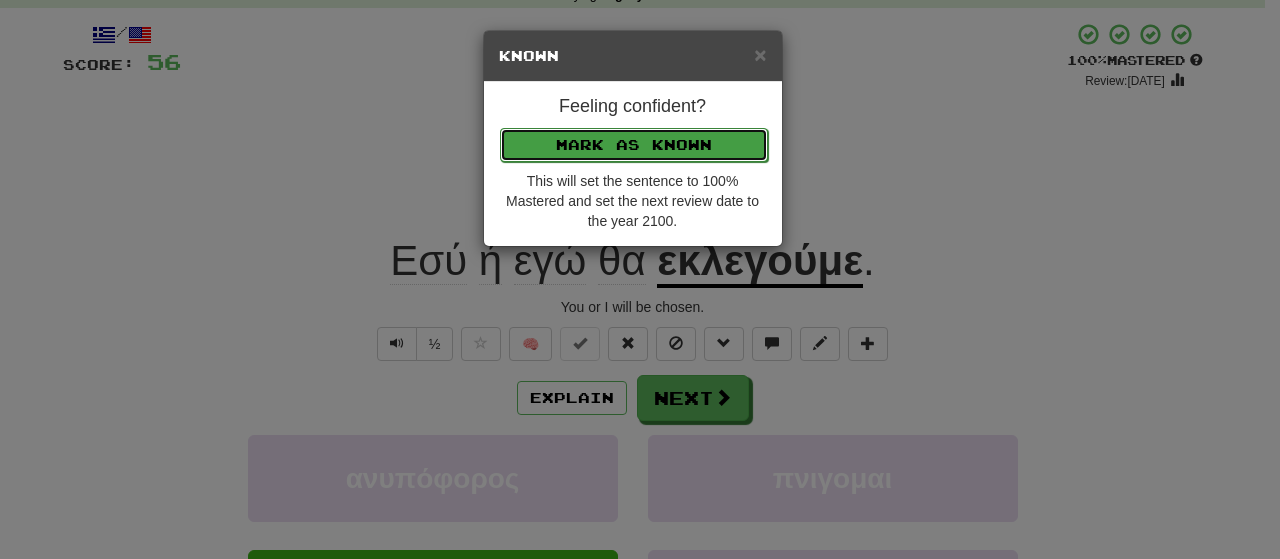 click on "Mark as Known" at bounding box center (634, 145) 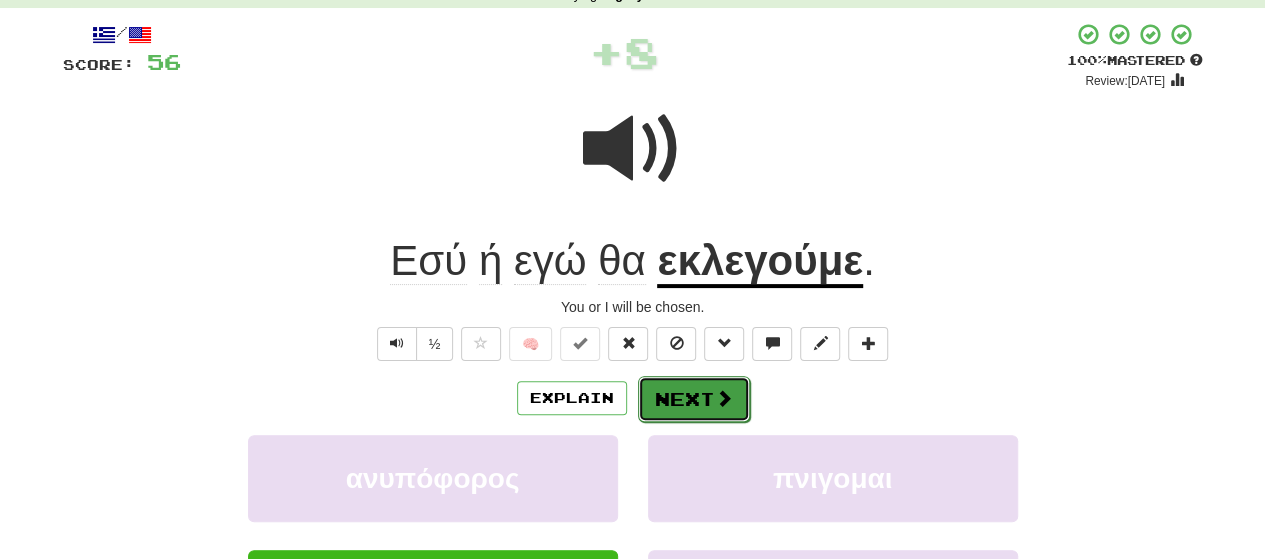 click on "Next" at bounding box center [694, 399] 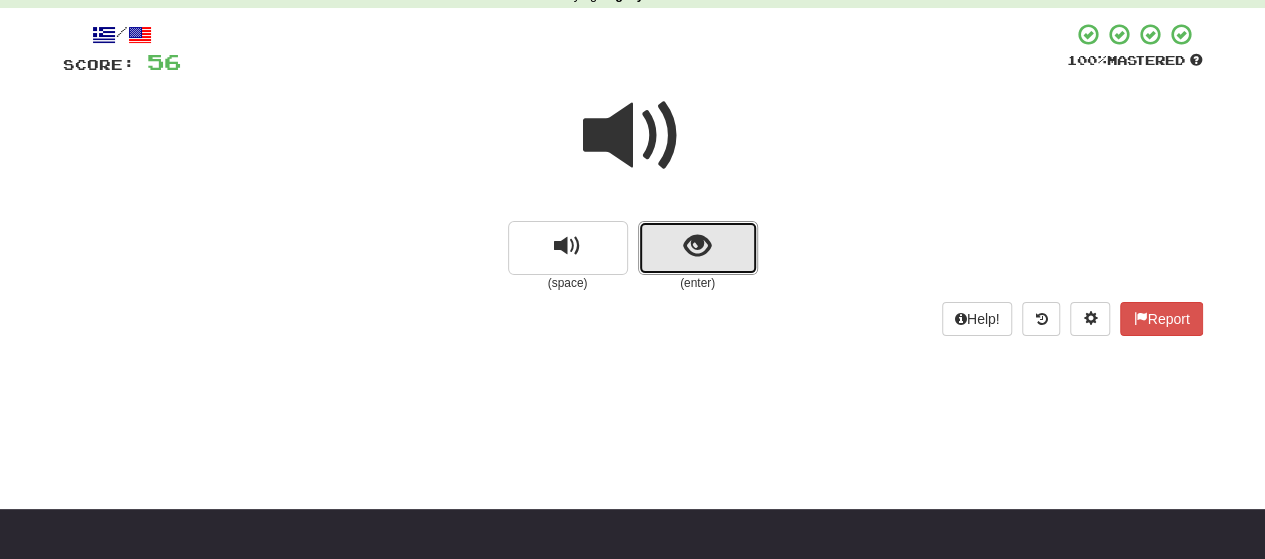 click at bounding box center (698, 248) 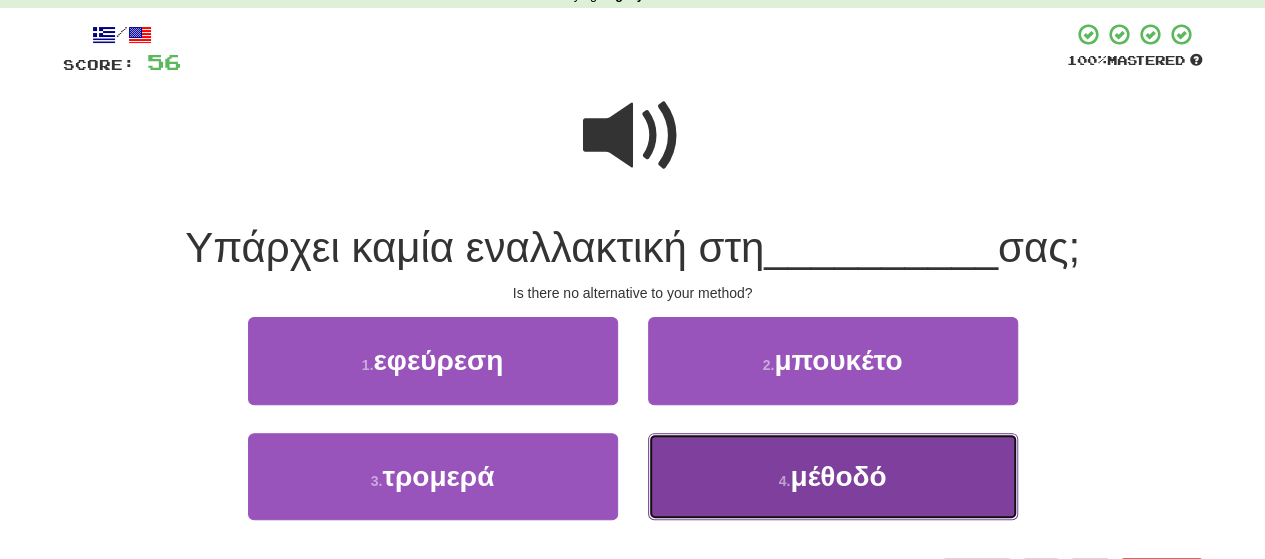click on "4 .  μέθοδό" at bounding box center (833, 476) 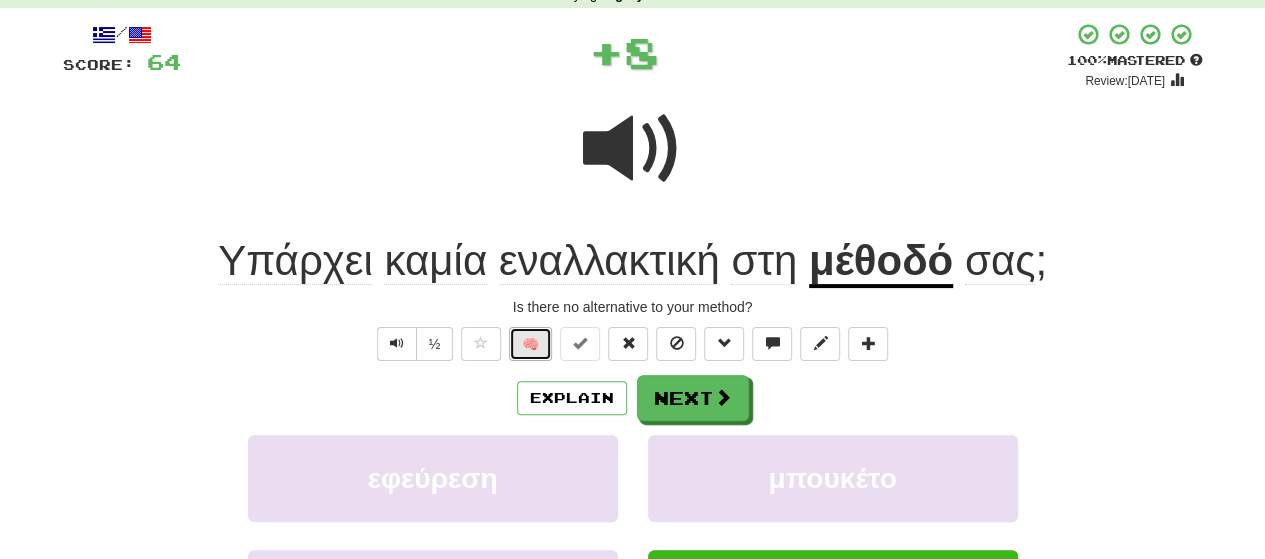 click on "🧠" at bounding box center (530, 344) 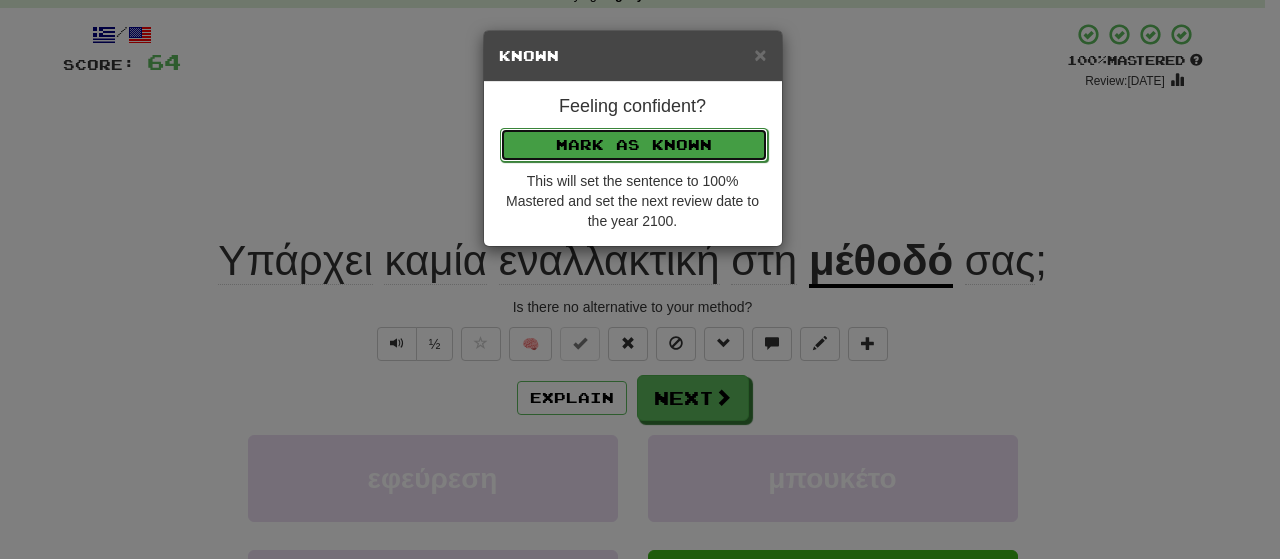 click on "Mark as Known" at bounding box center (634, 145) 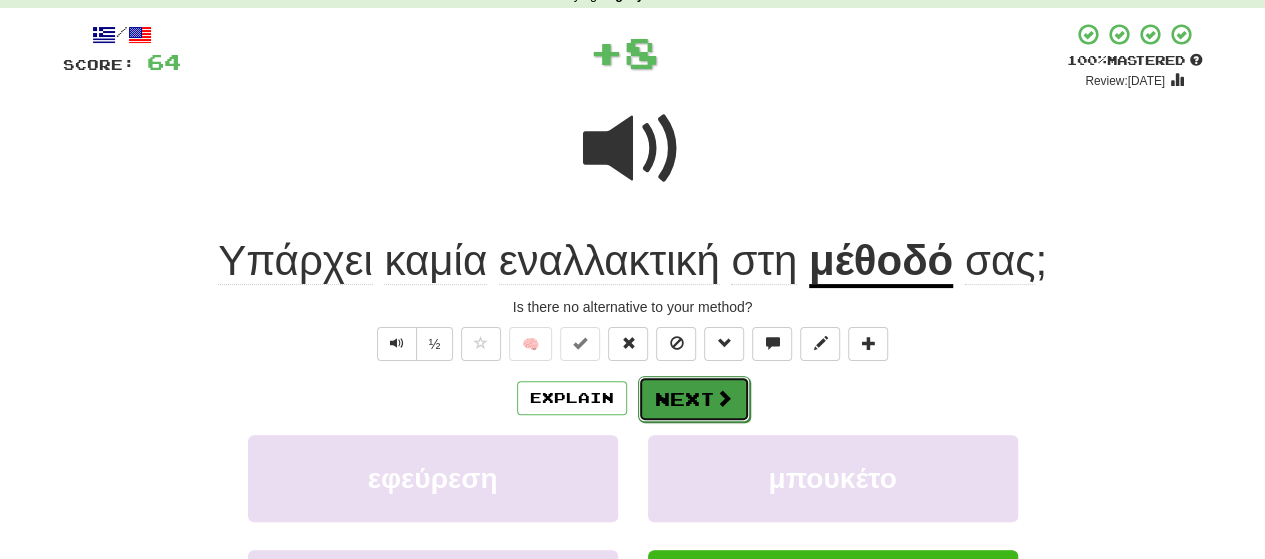 click on "Next" at bounding box center [694, 399] 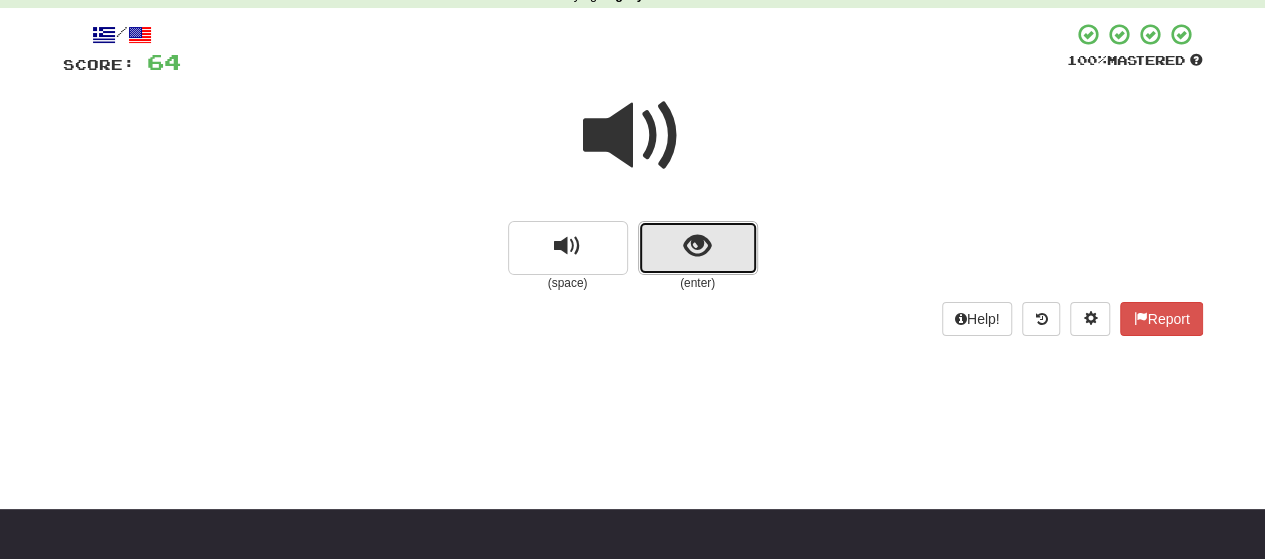 click at bounding box center [697, 246] 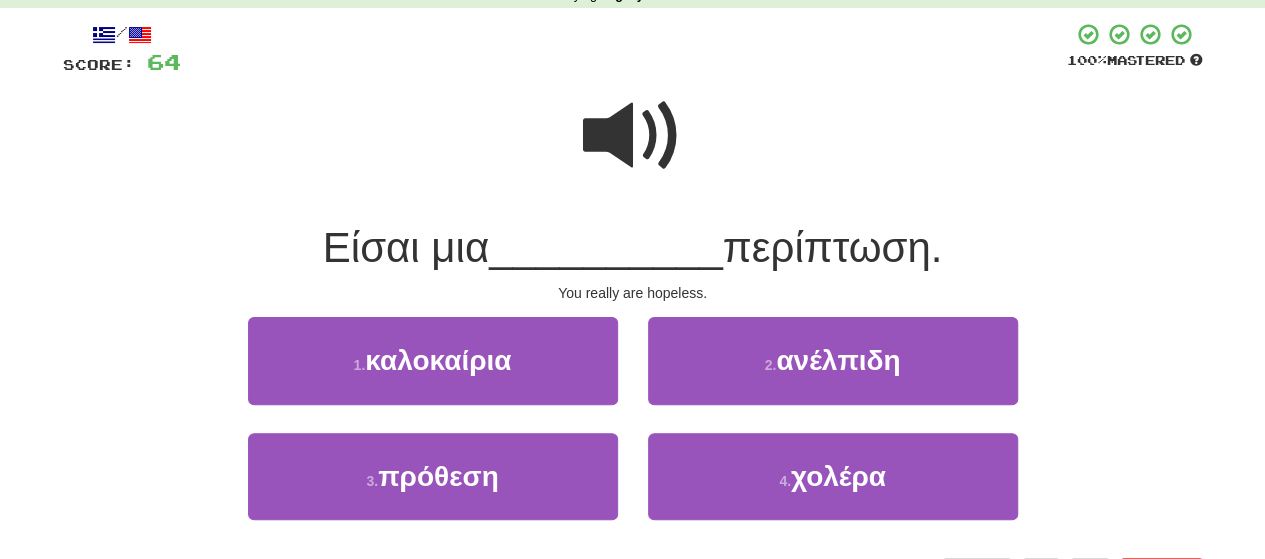 click at bounding box center [633, 136] 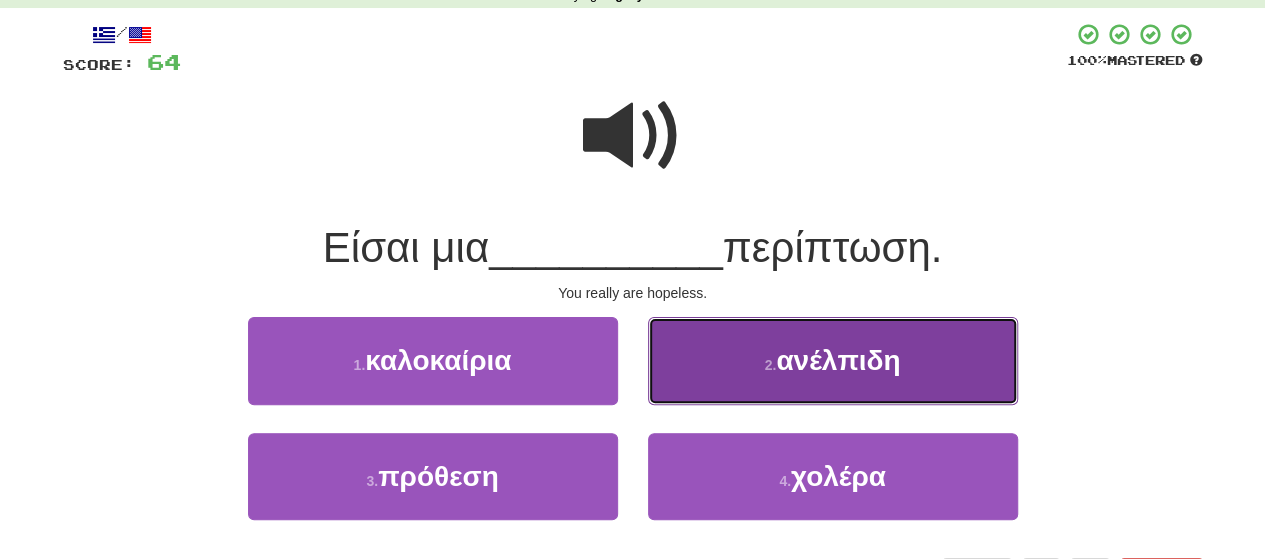 click on "ανέλπιδη" at bounding box center [838, 360] 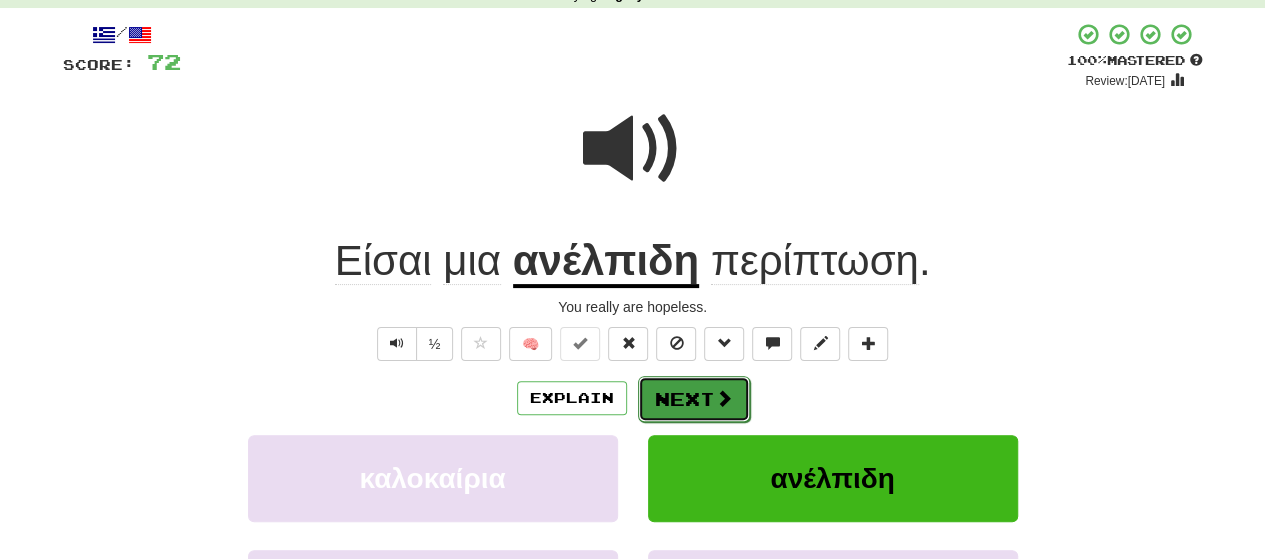 click at bounding box center (724, 398) 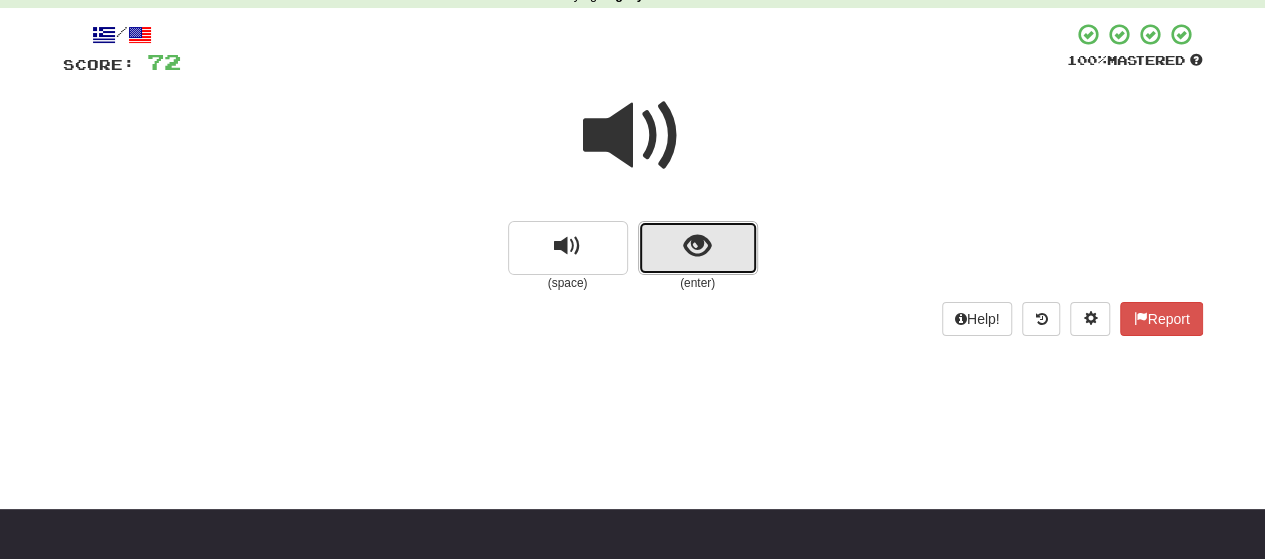click at bounding box center [698, 248] 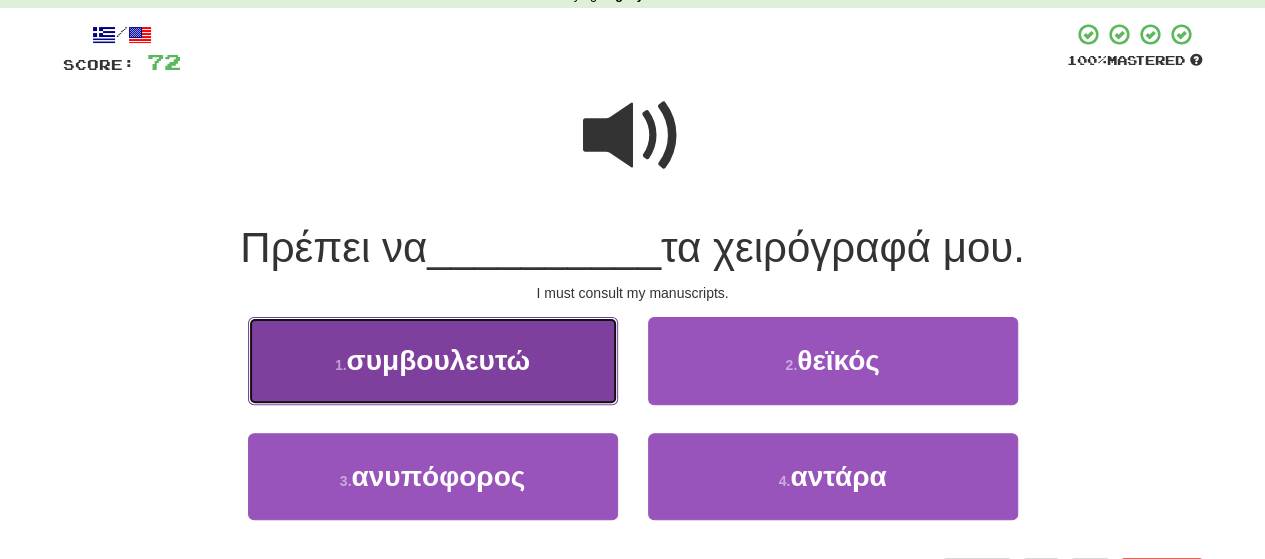click on "1 .  συμβουλευτώ" at bounding box center (433, 360) 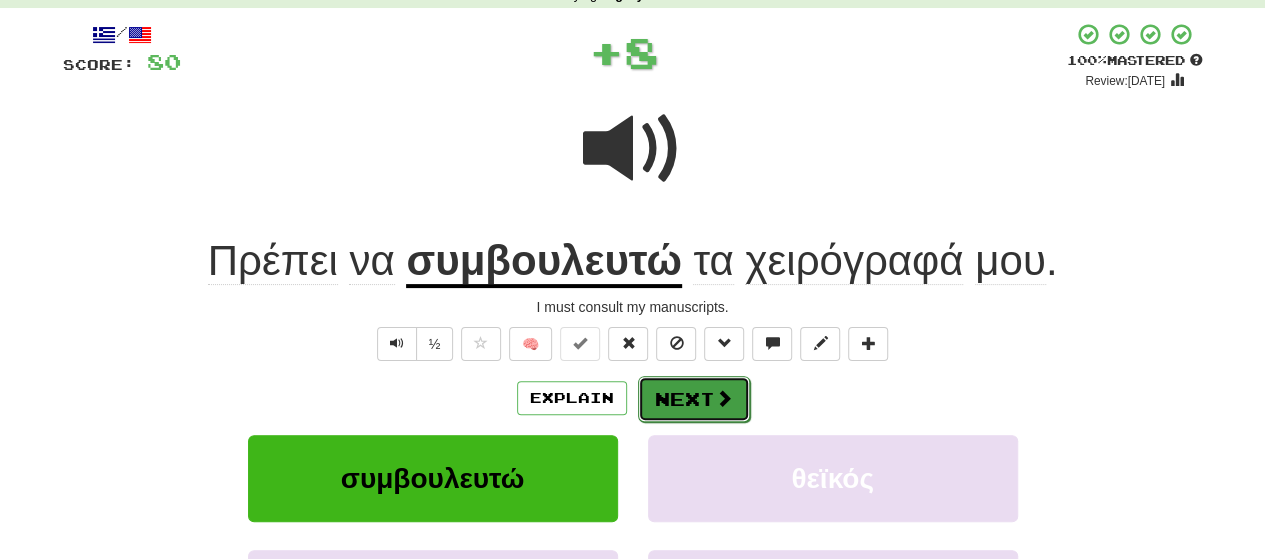 click on "Next" at bounding box center (694, 399) 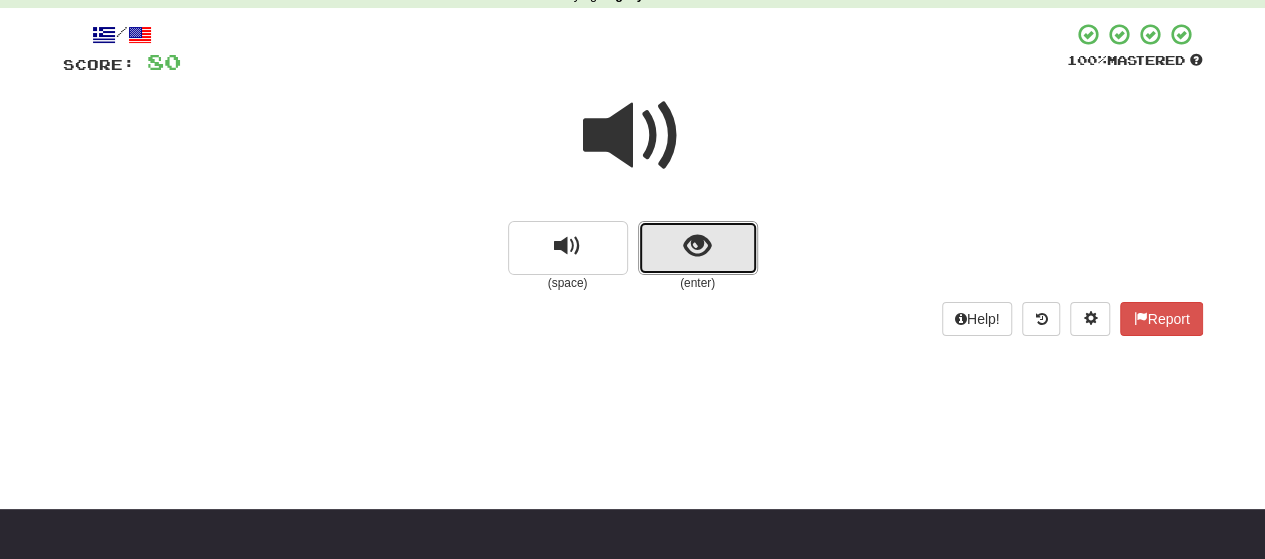 click at bounding box center [698, 248] 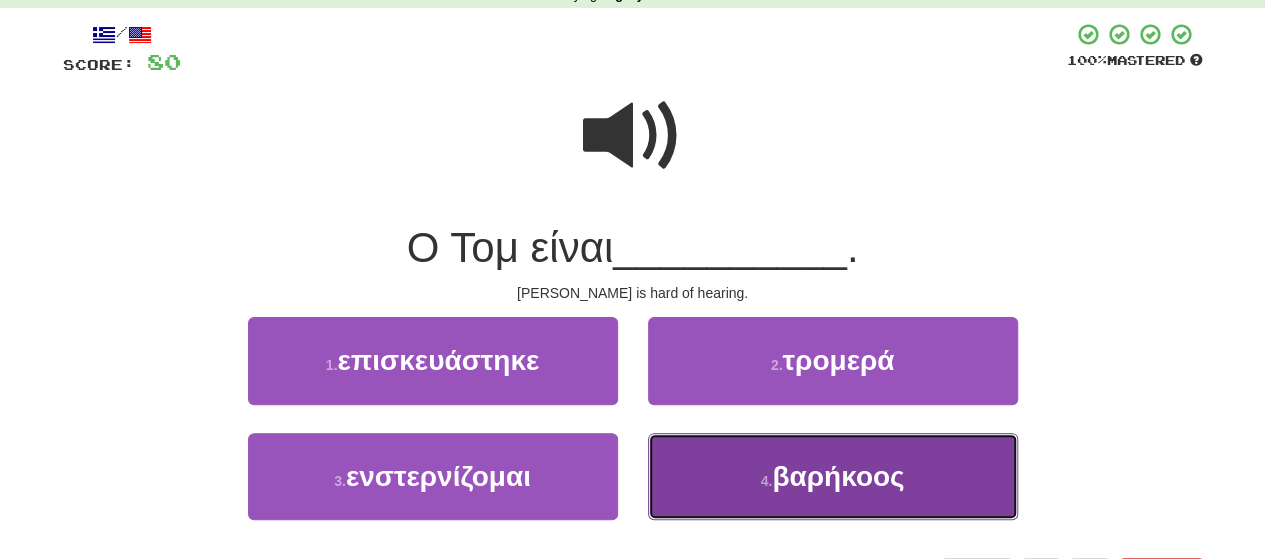 click on "4 .  βαρήκοος" at bounding box center (833, 476) 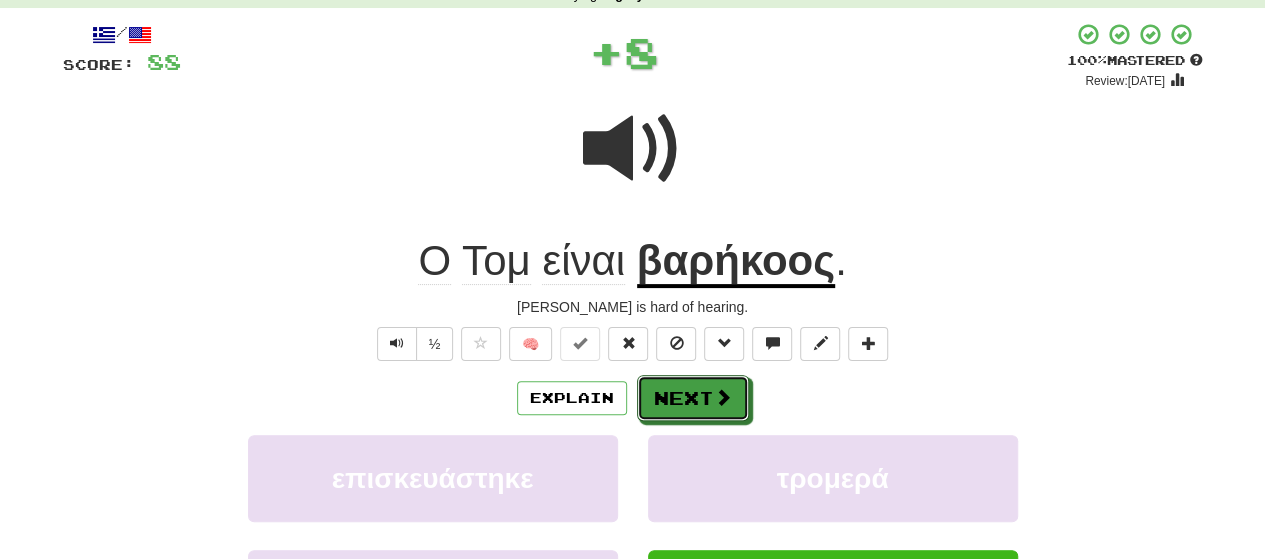 click on "Next" at bounding box center [693, 398] 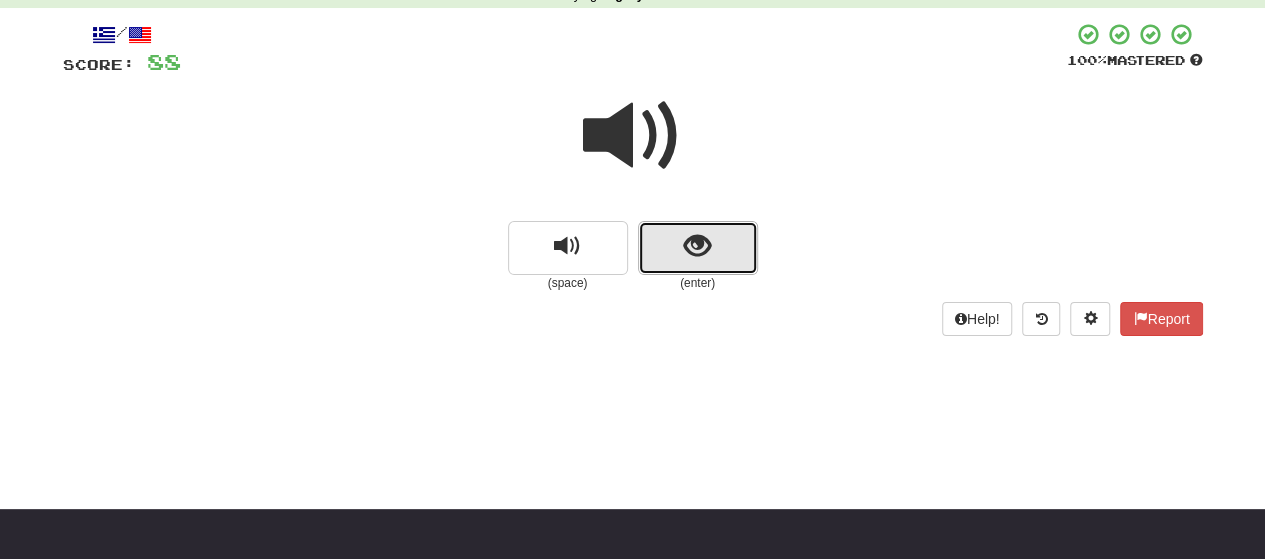 click at bounding box center [698, 248] 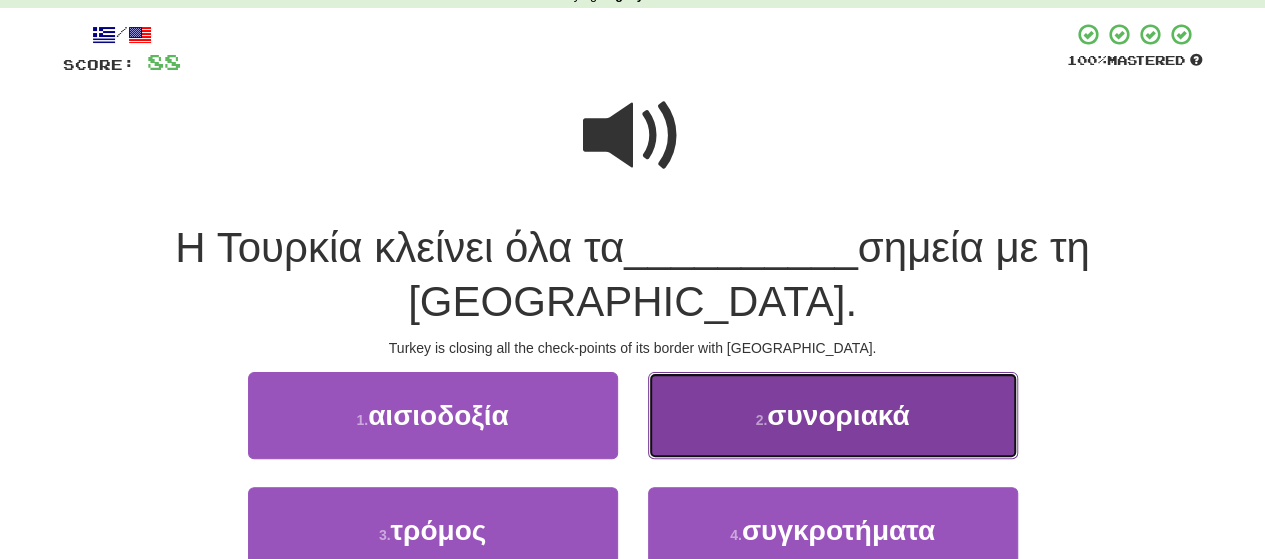 click on "2 .  συνοριακά" at bounding box center [833, 415] 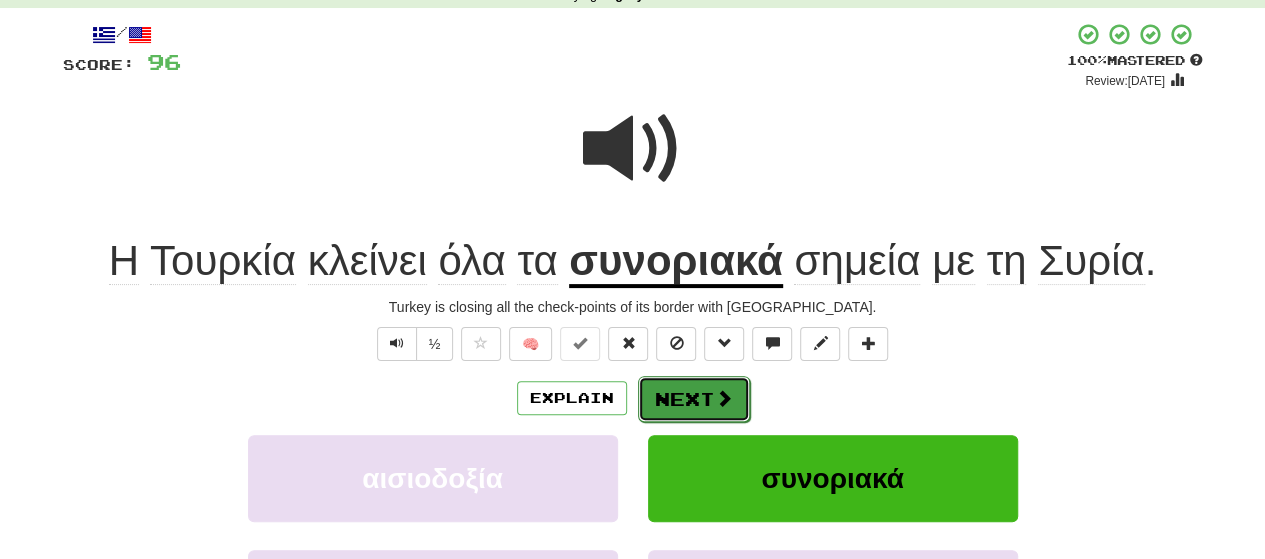 click on "Next" at bounding box center [694, 399] 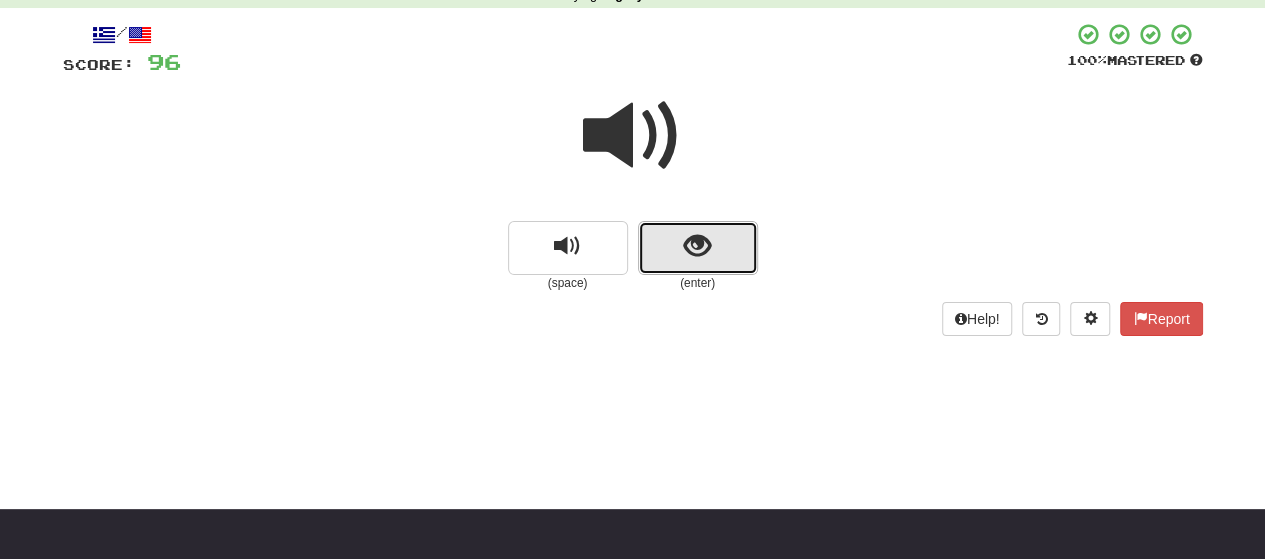 click at bounding box center (698, 248) 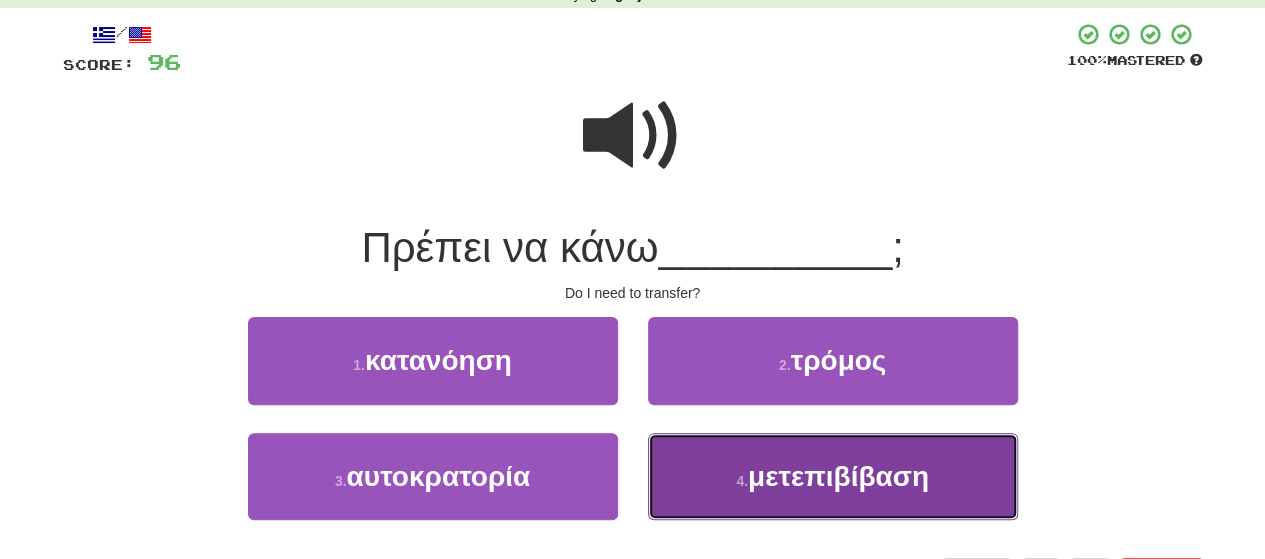 click on "4 .  μετεπιβίβαση" at bounding box center (833, 476) 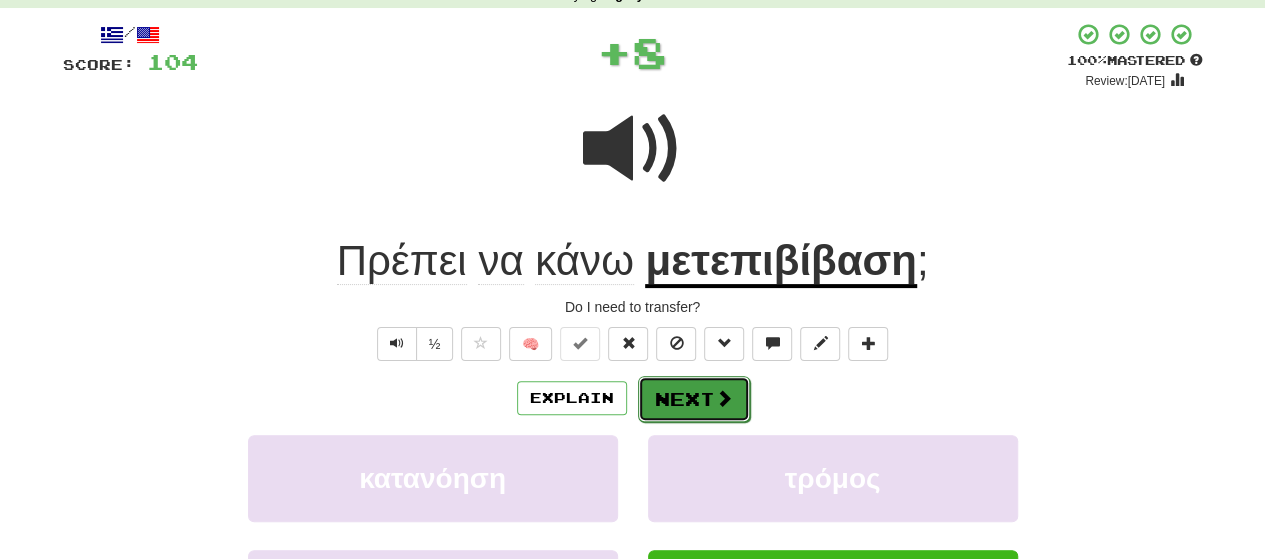 click on "Next" at bounding box center [694, 399] 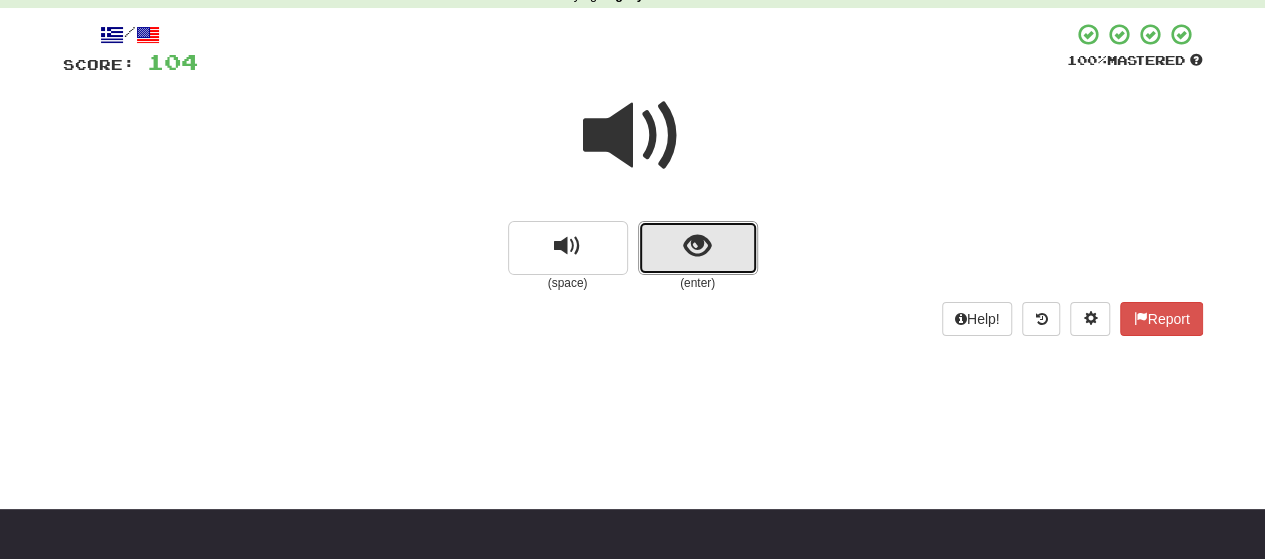 click at bounding box center [697, 246] 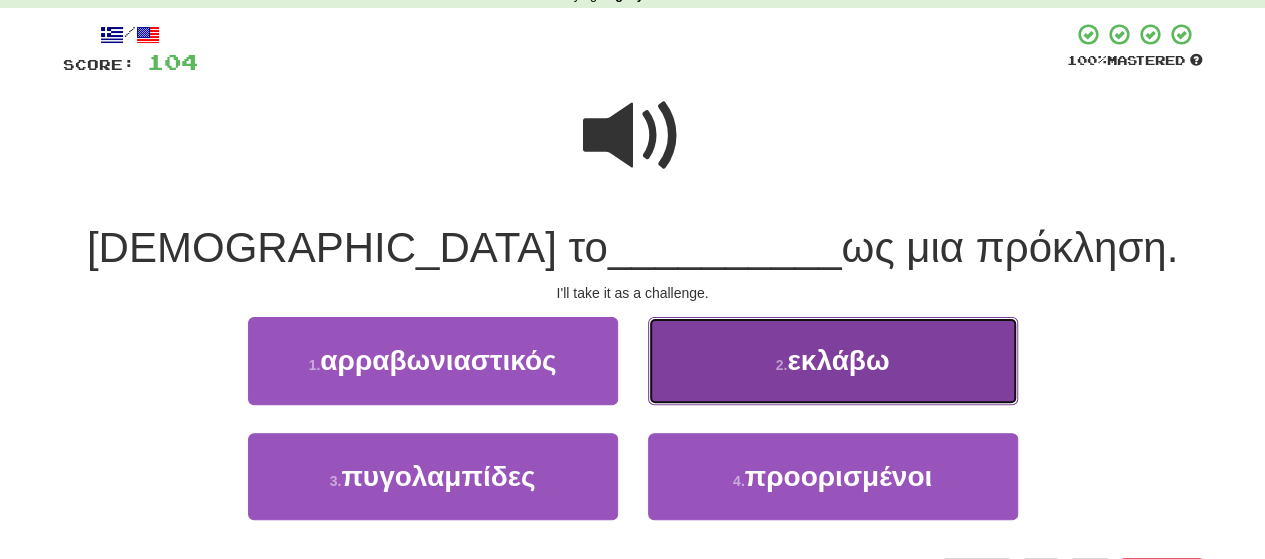 click on "2 .  εκλάβω" at bounding box center [833, 360] 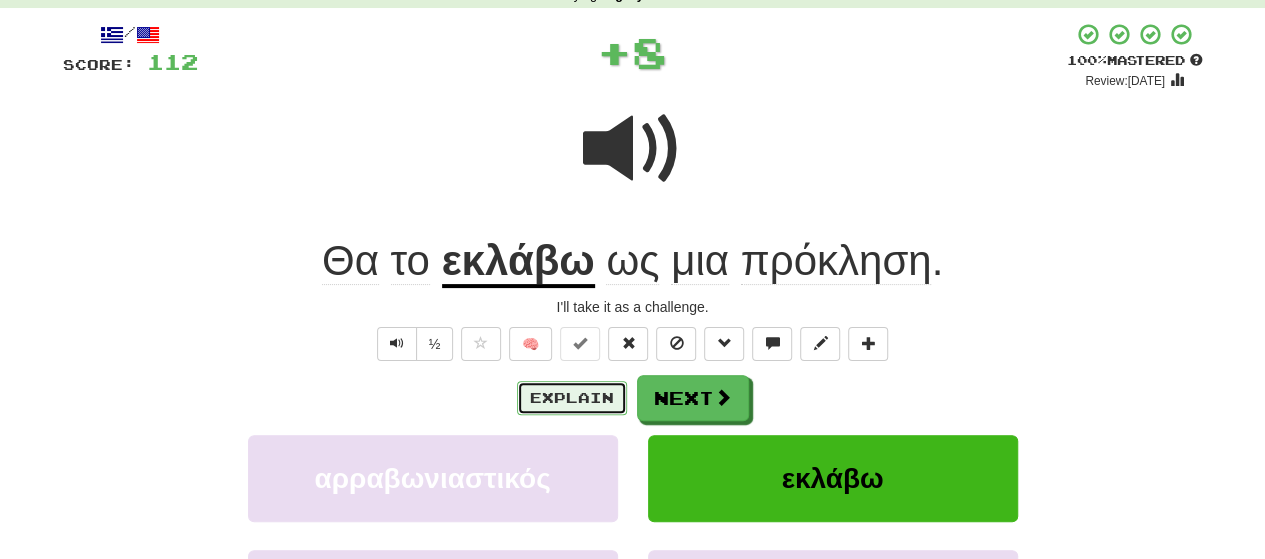 click on "Explain" at bounding box center [572, 398] 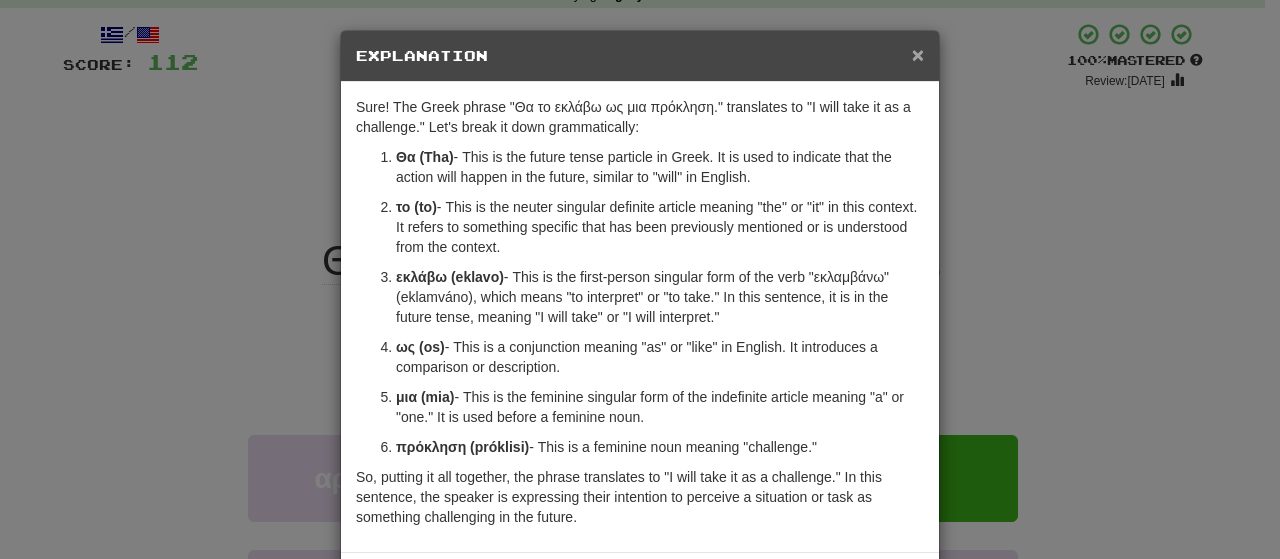click on "×" at bounding box center [918, 54] 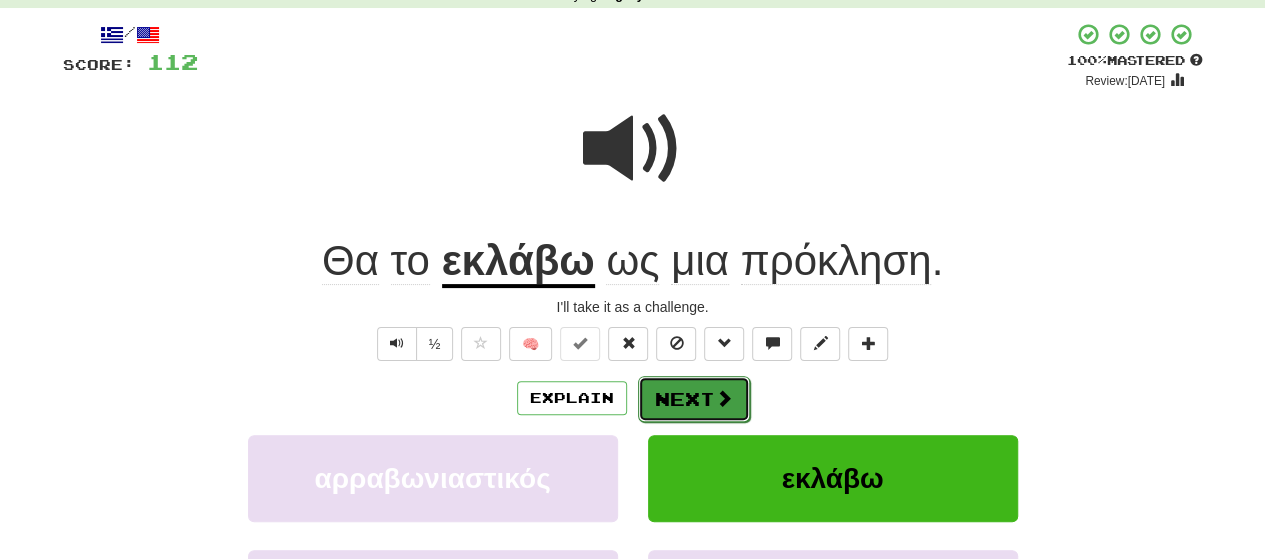 click at bounding box center [724, 398] 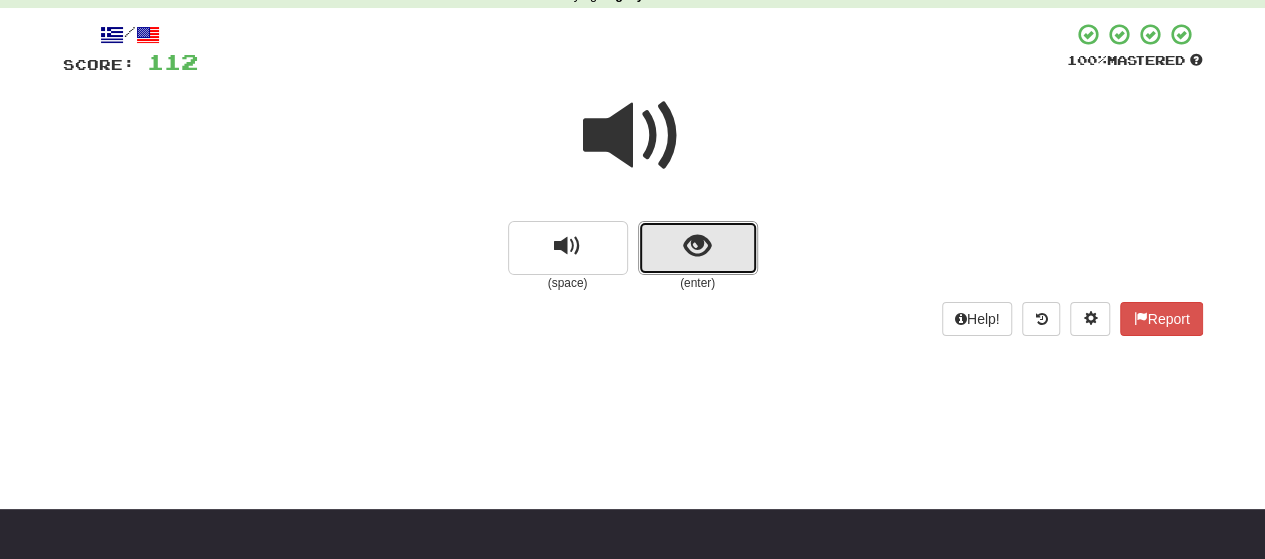 click at bounding box center [697, 246] 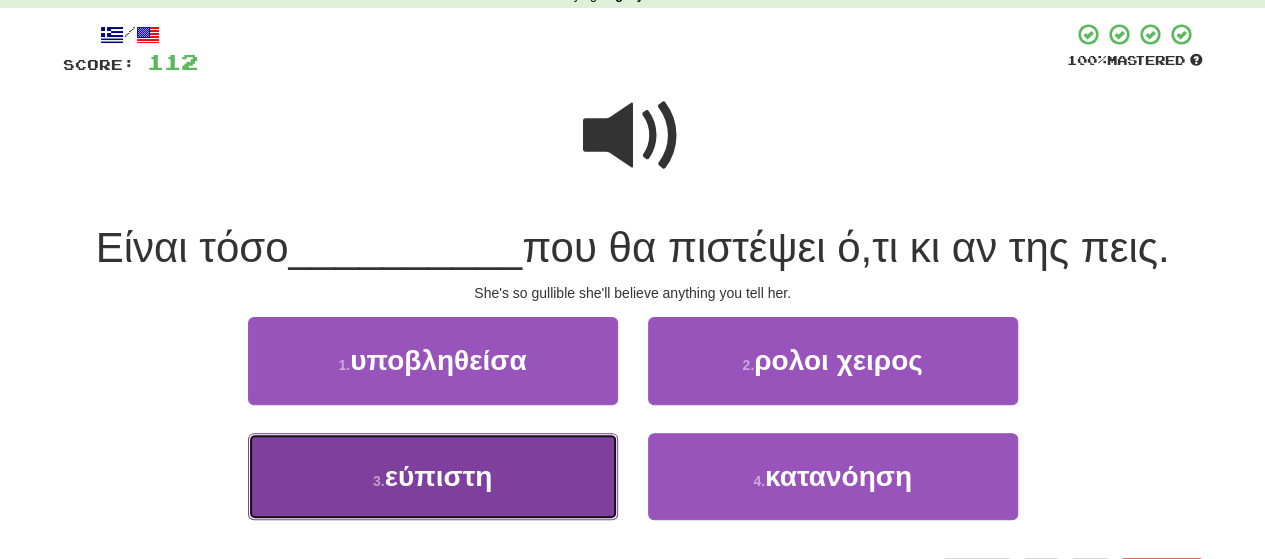 click on "3 .  εύπιστη" at bounding box center [433, 476] 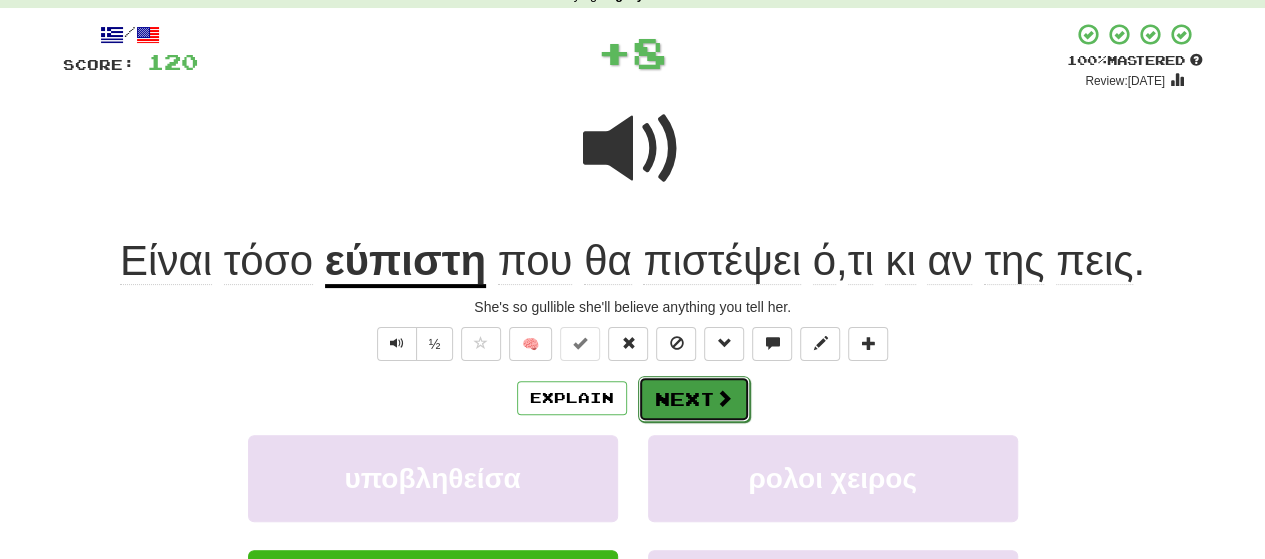 click on "Next" at bounding box center (694, 399) 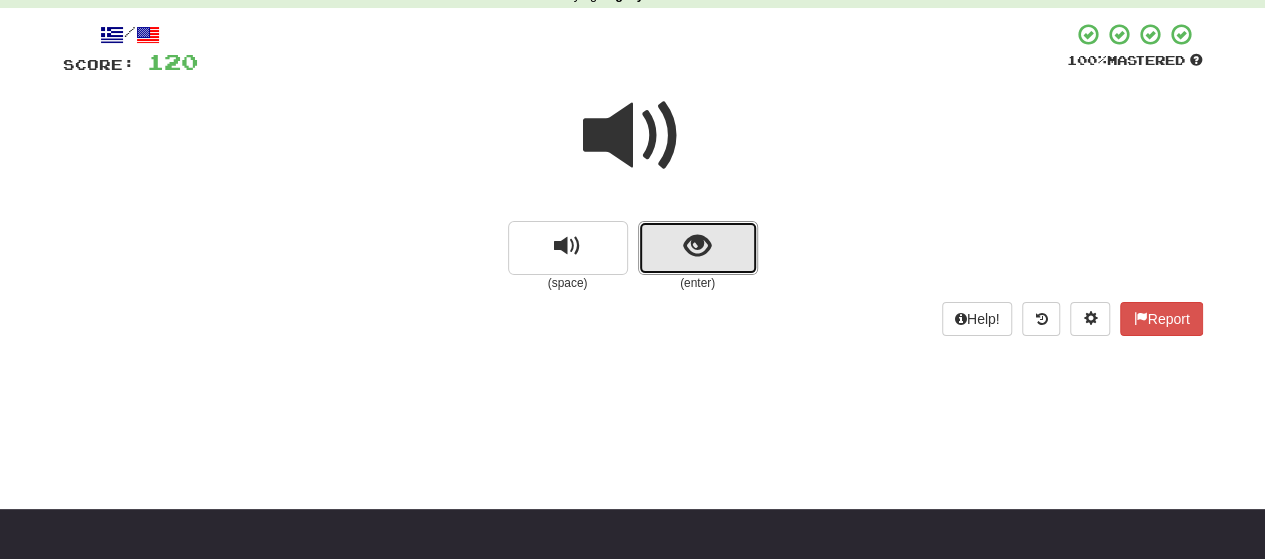 click at bounding box center (698, 248) 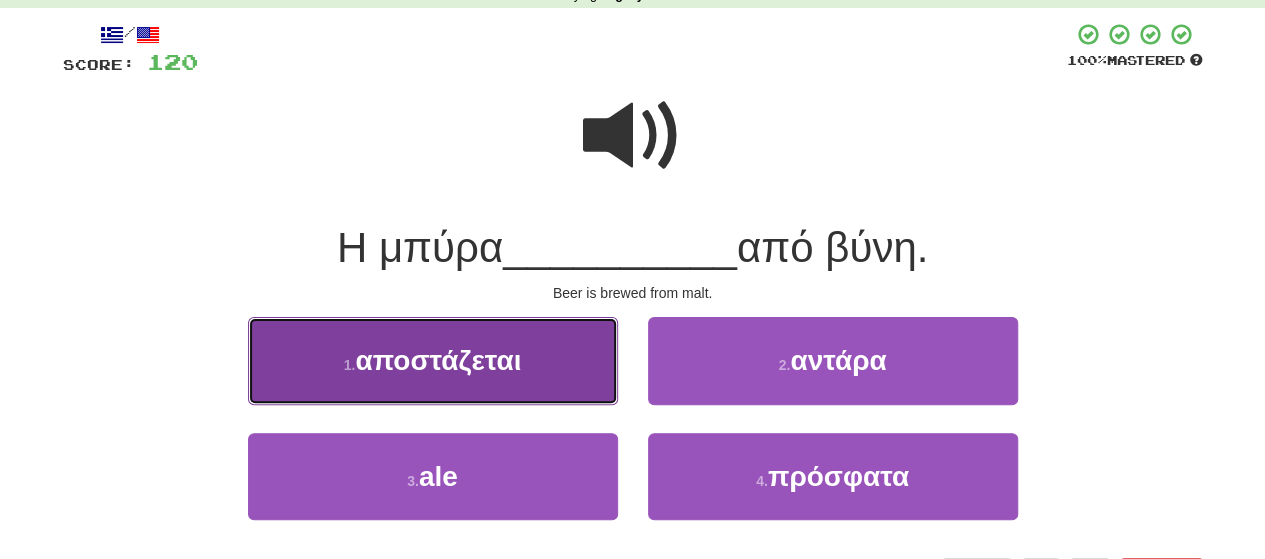 click on "1 .  αποστάζεται" at bounding box center (433, 360) 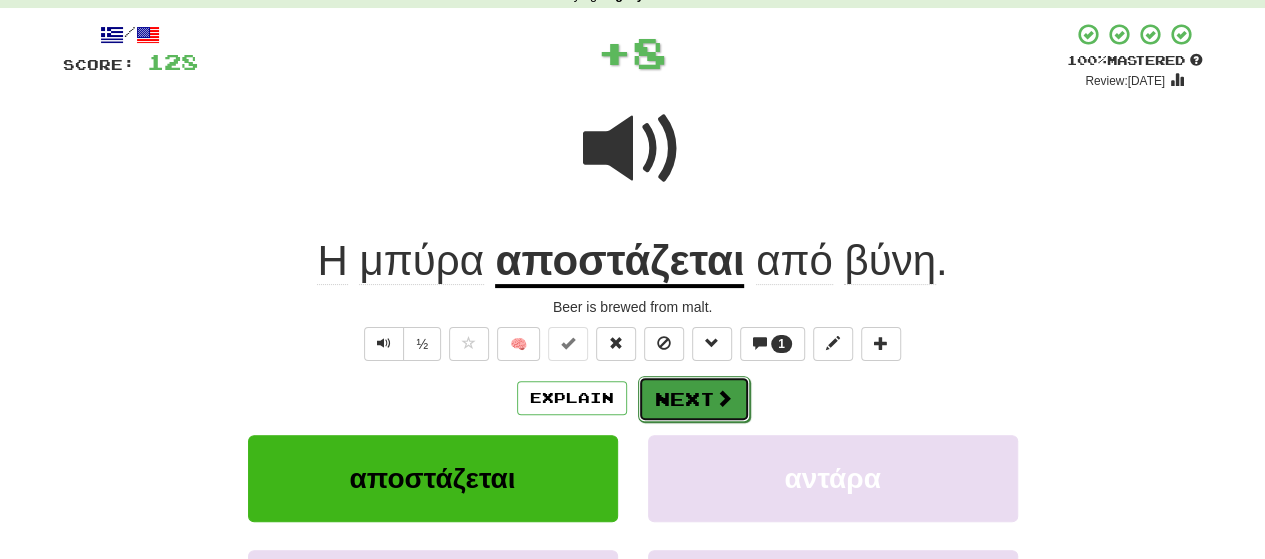 click on "Next" at bounding box center [694, 399] 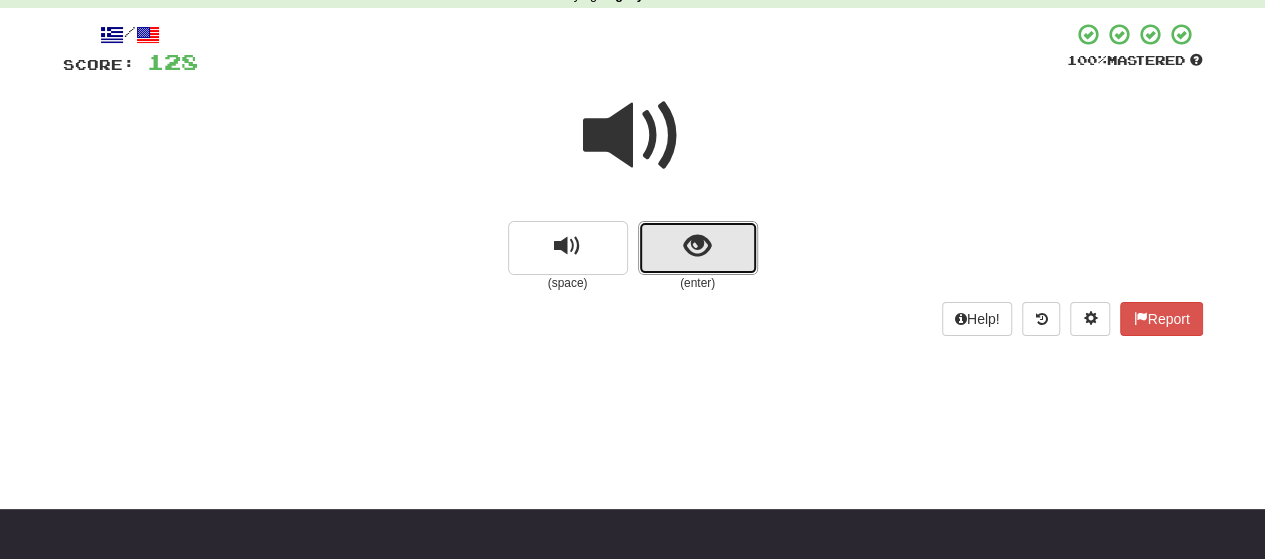 click at bounding box center (698, 248) 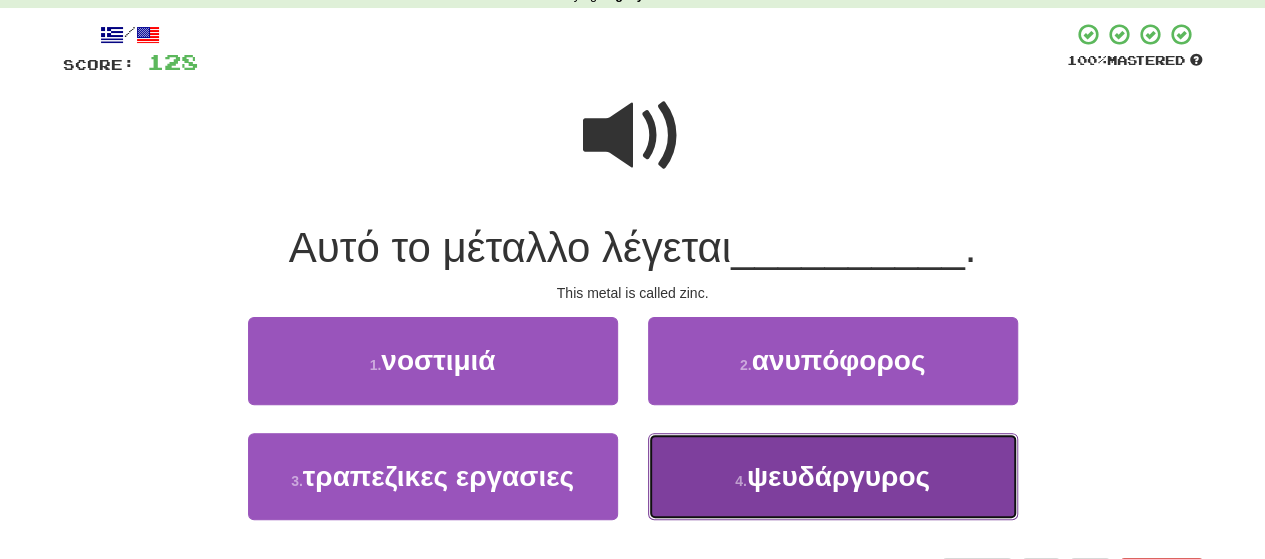 click on "ψευδάργυρος" at bounding box center [838, 476] 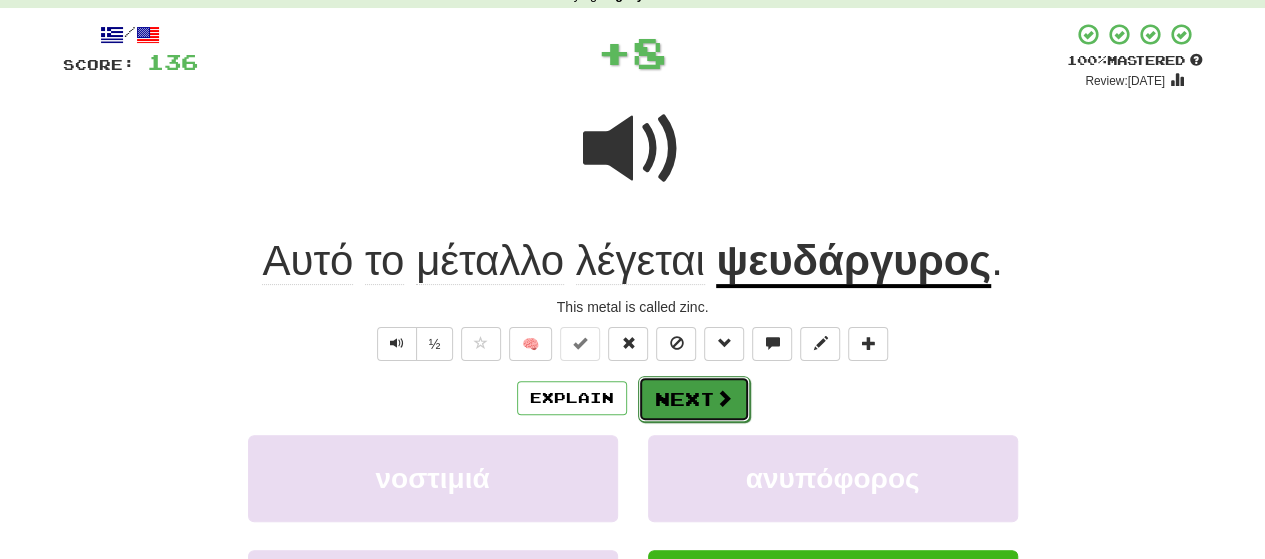 click on "Next" at bounding box center (694, 399) 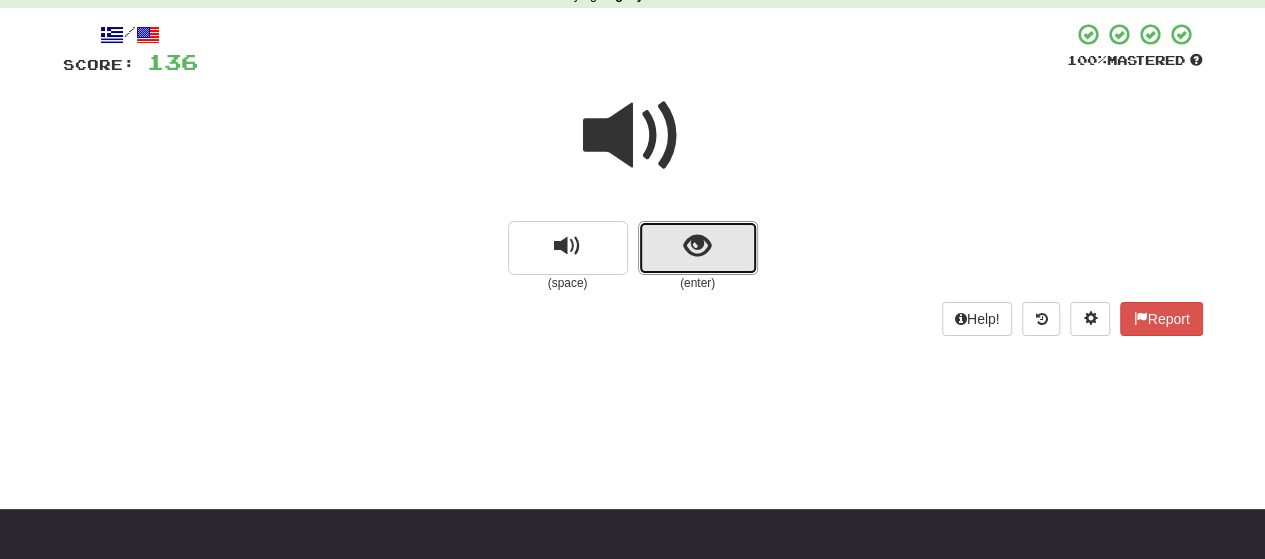 click at bounding box center [697, 246] 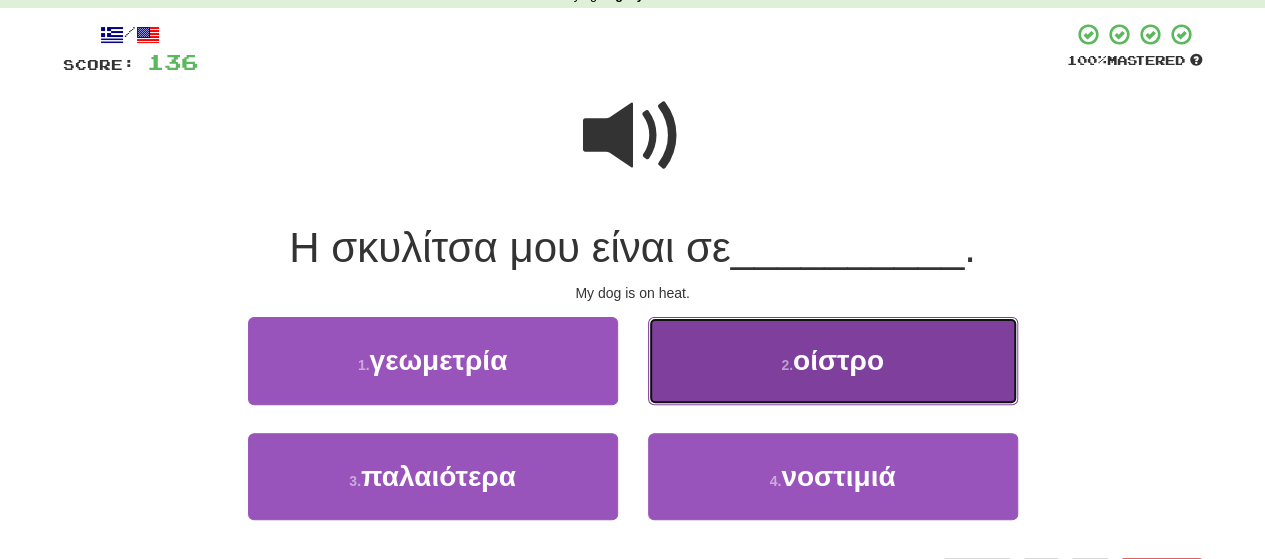click on "2 .  οίστρο" at bounding box center [833, 360] 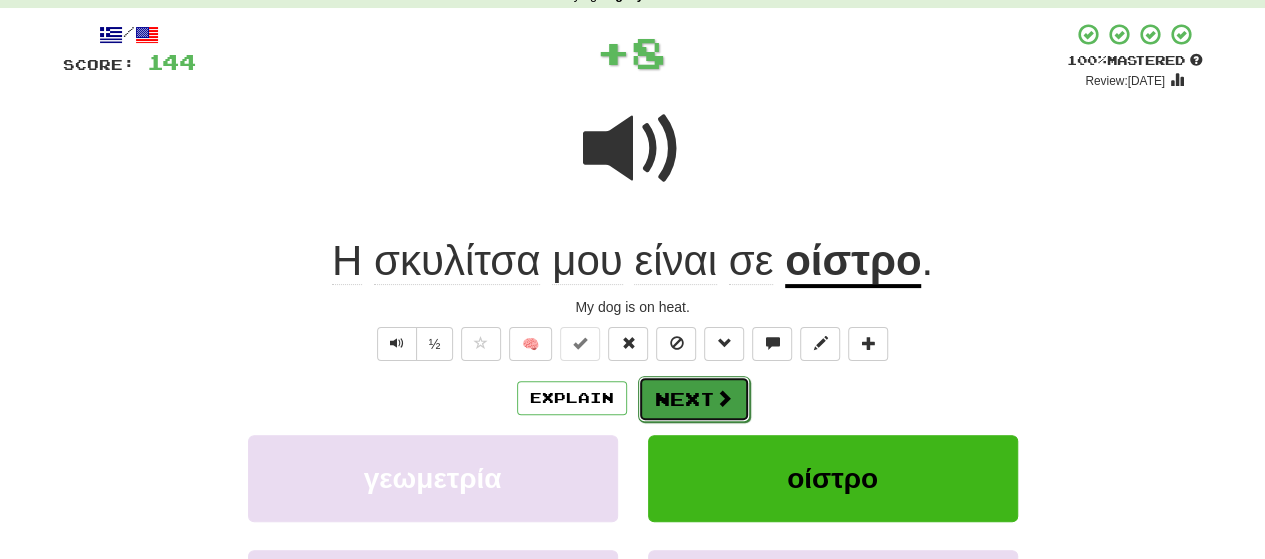 click on "Next" at bounding box center (694, 399) 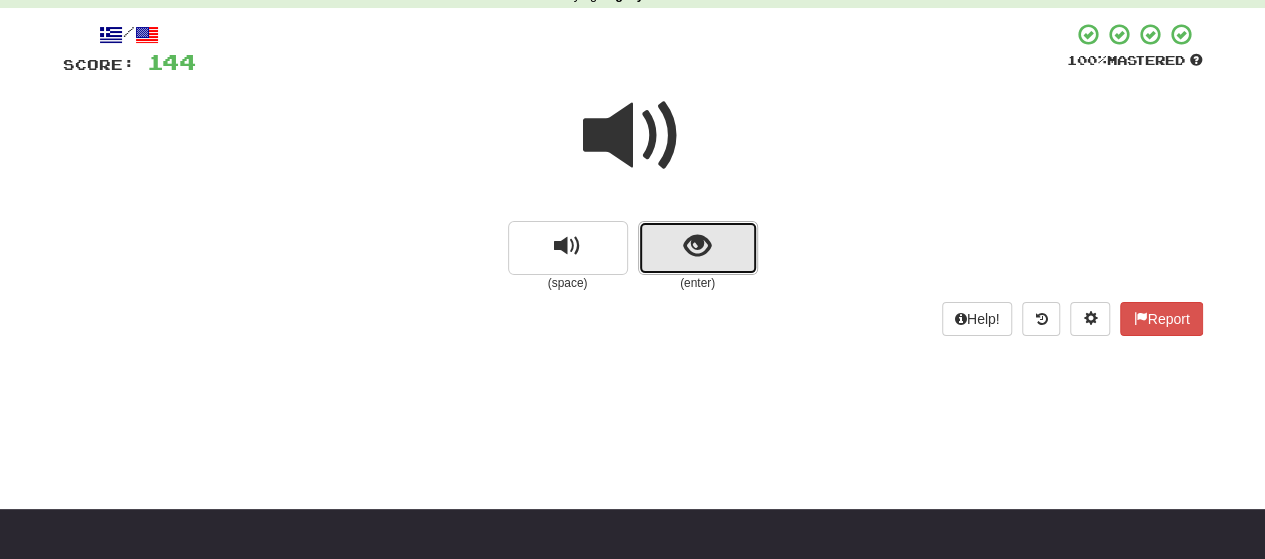 click at bounding box center (697, 246) 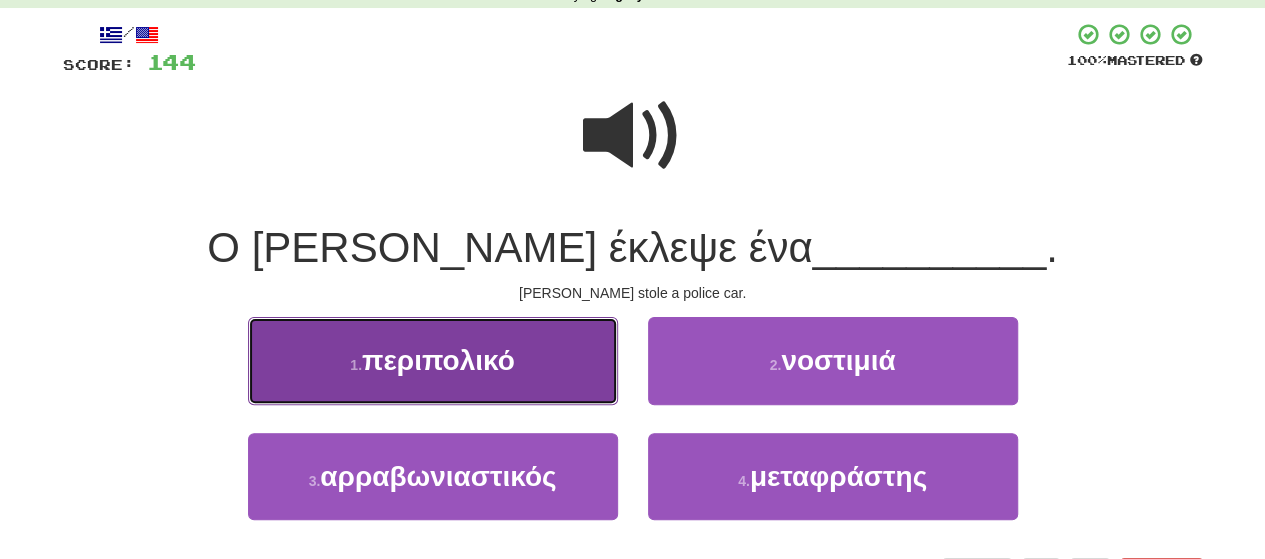 click on "1 .  περιπολικό" at bounding box center [433, 360] 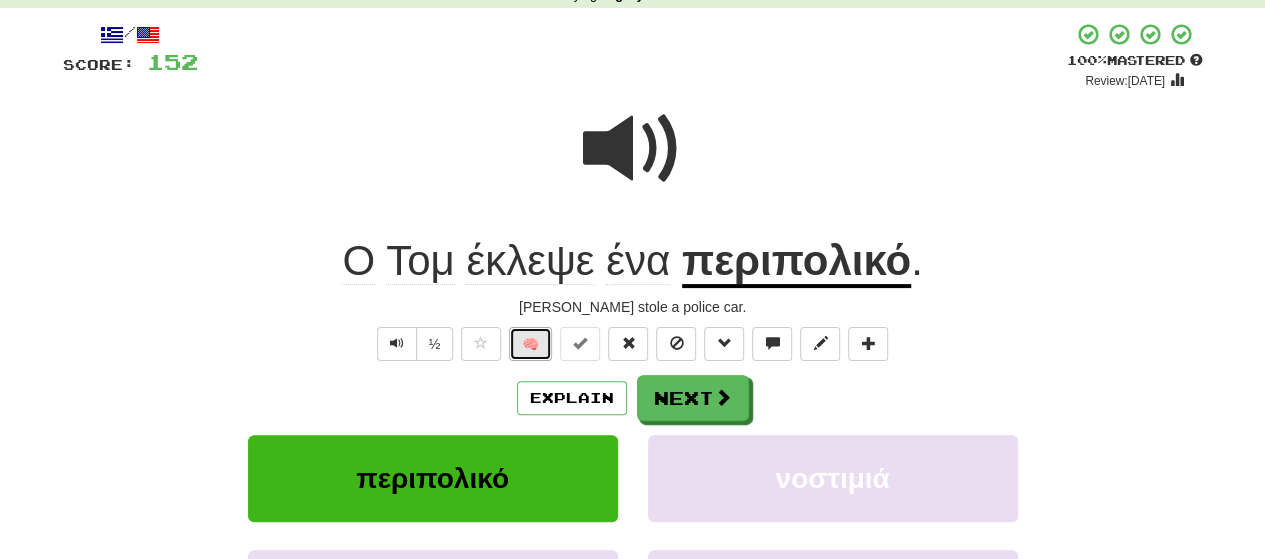 click on "🧠" at bounding box center (530, 344) 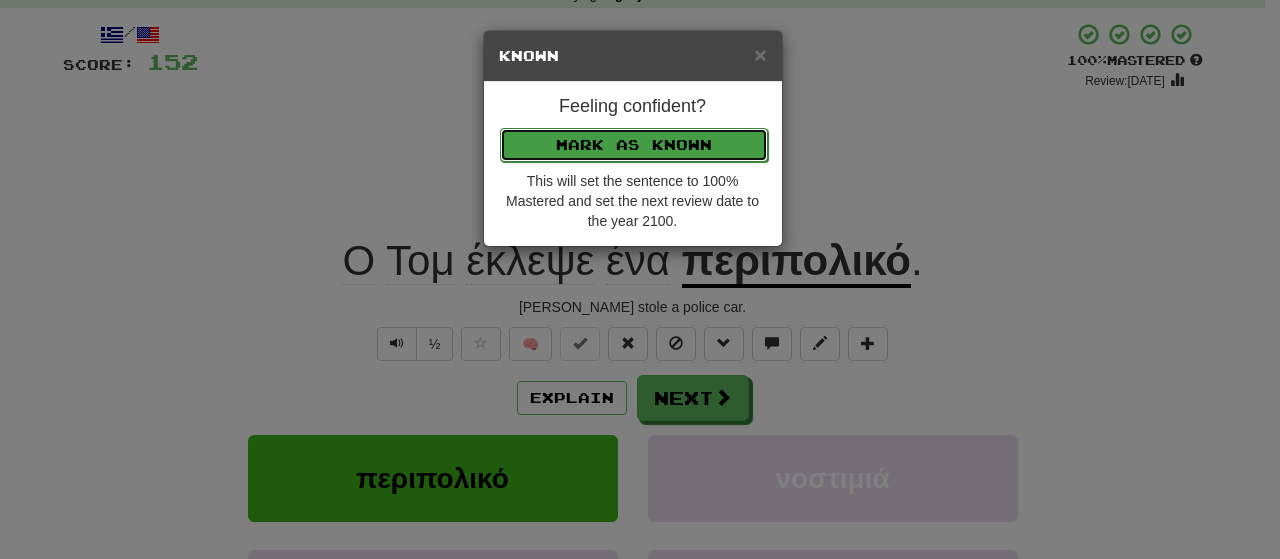 click on "Mark as Known" at bounding box center (634, 145) 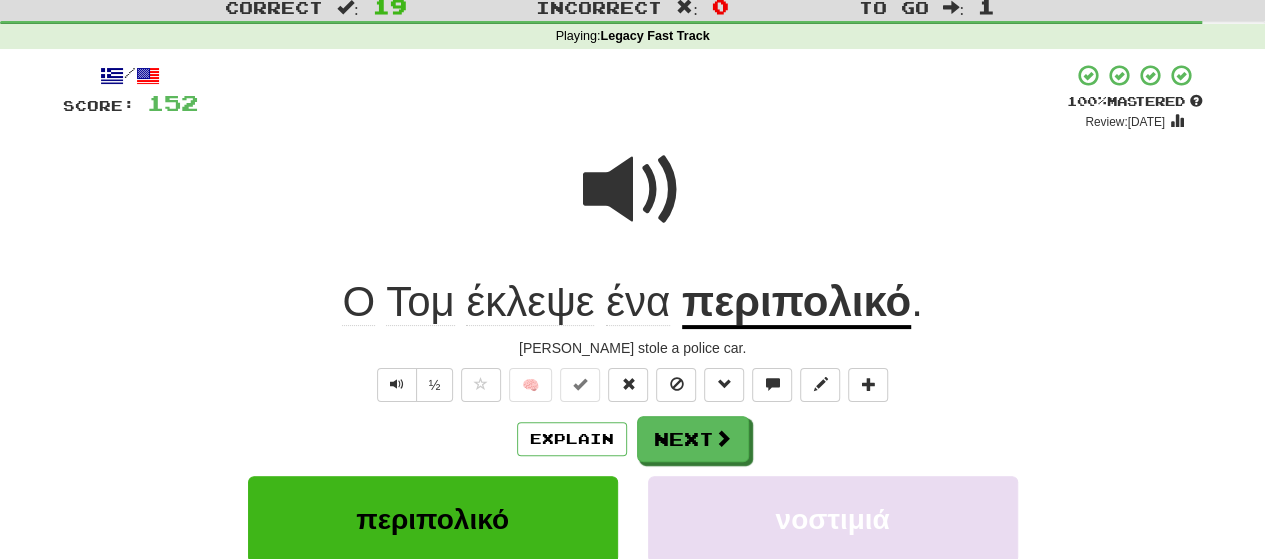 scroll, scrollTop: 100, scrollLeft: 0, axis: vertical 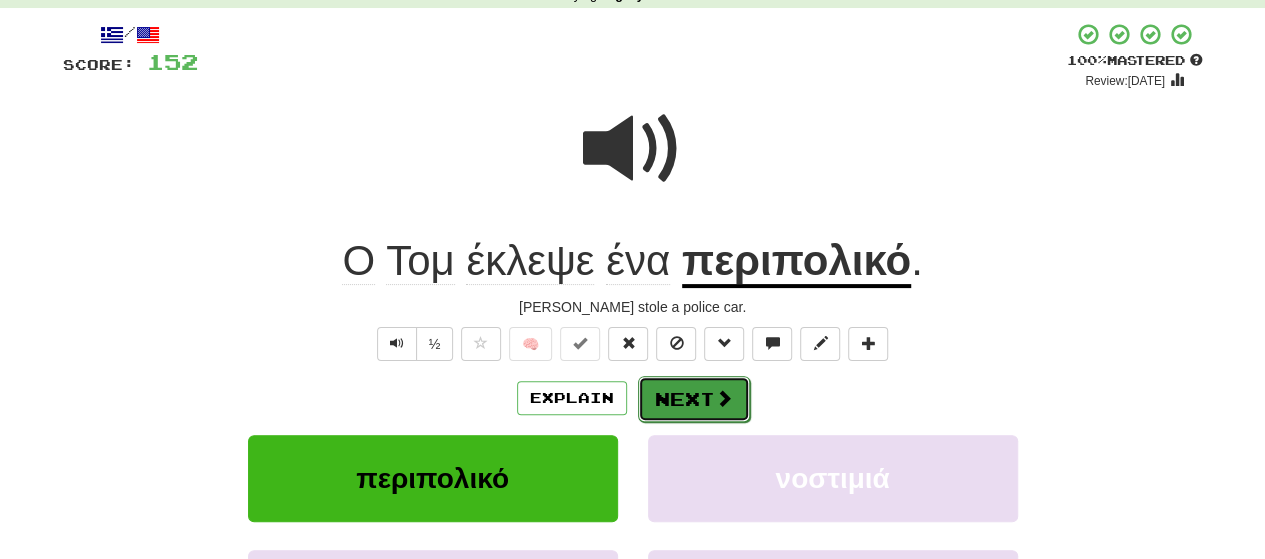 click on "Next" at bounding box center (694, 399) 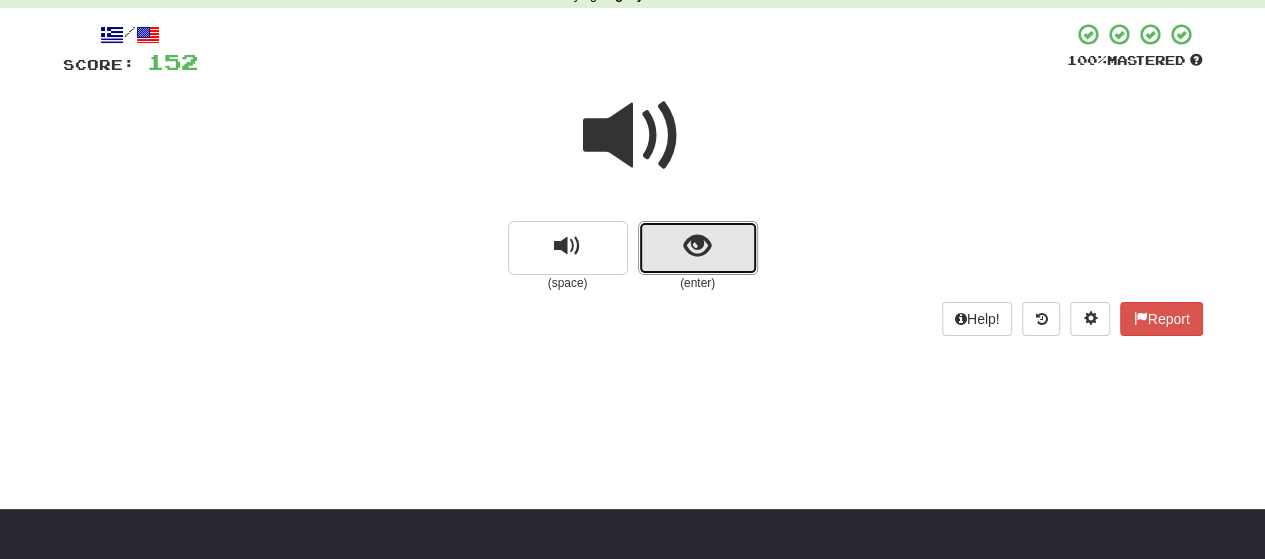 click at bounding box center [698, 248] 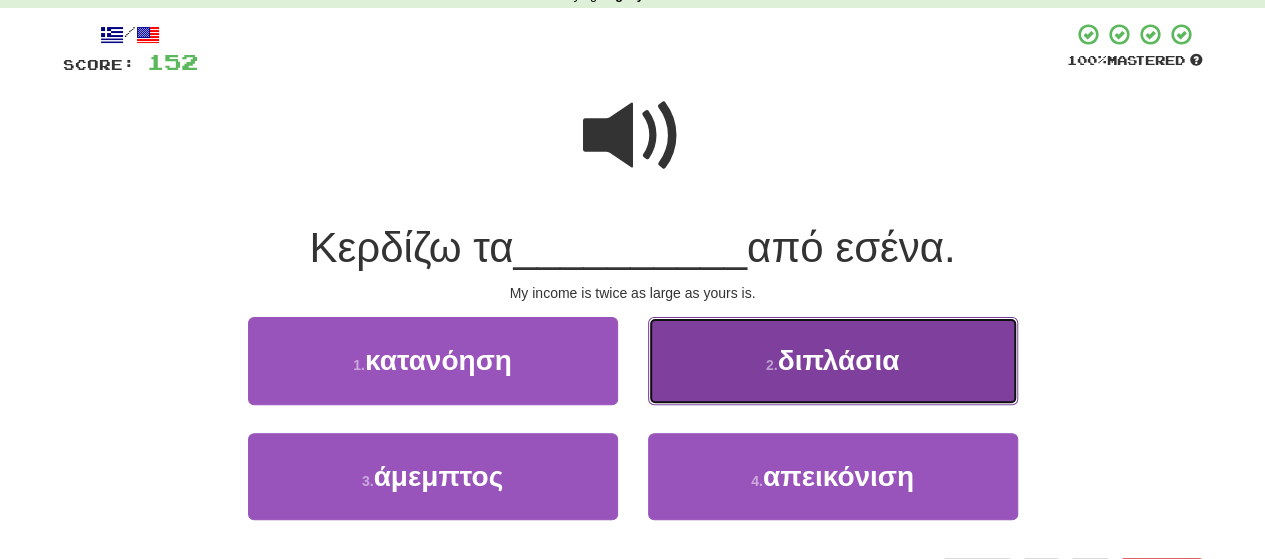 click on "διπλάσια" at bounding box center [838, 360] 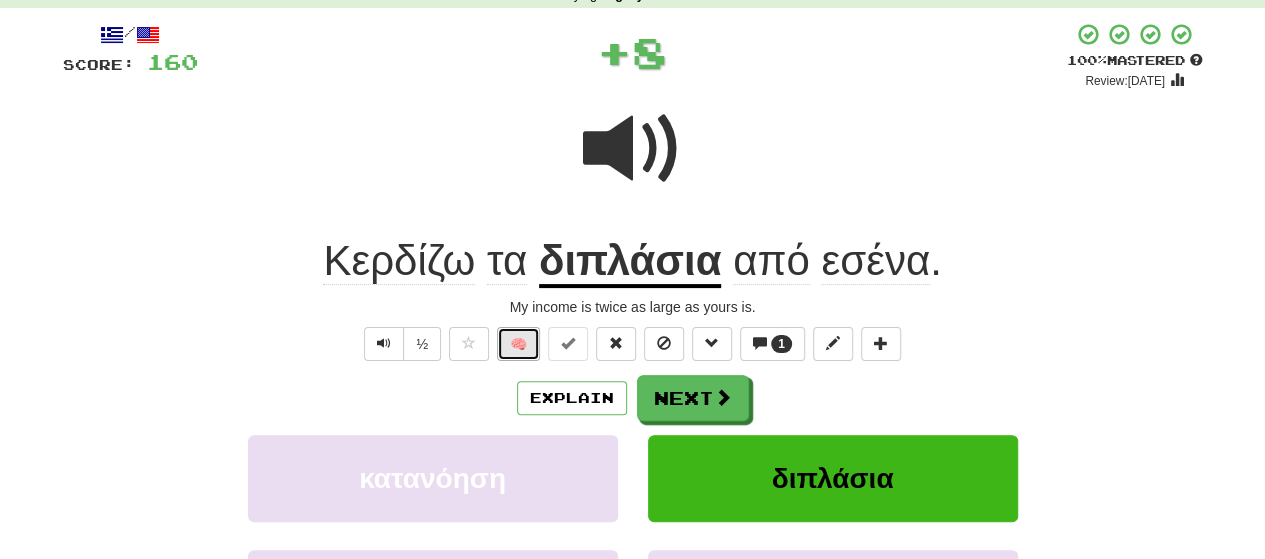 click on "🧠" at bounding box center (518, 344) 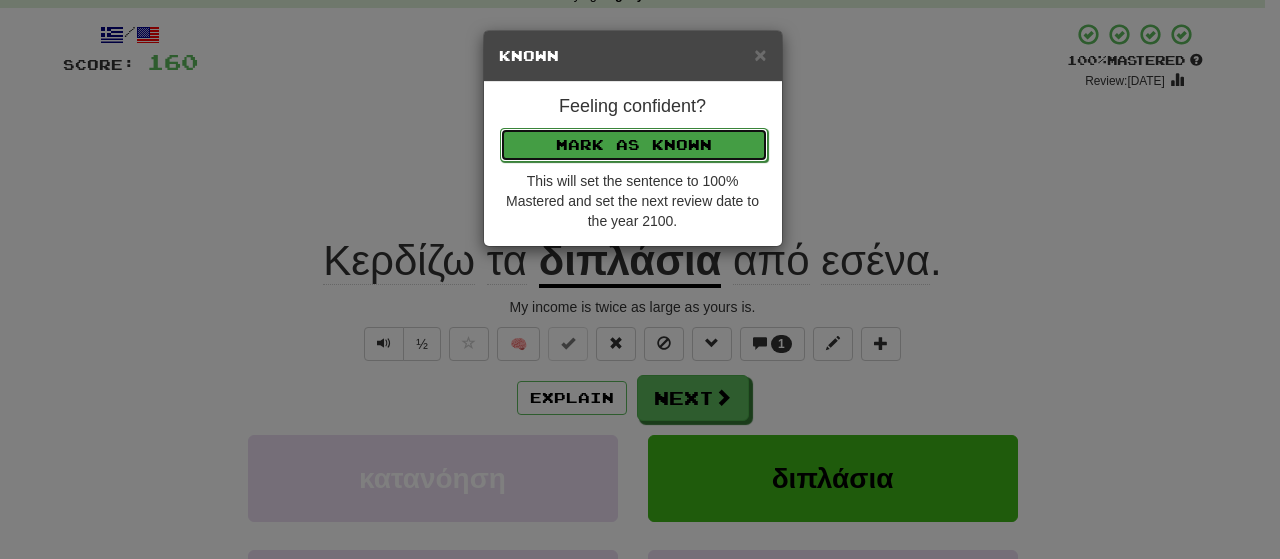 click on "Mark as Known" at bounding box center (634, 145) 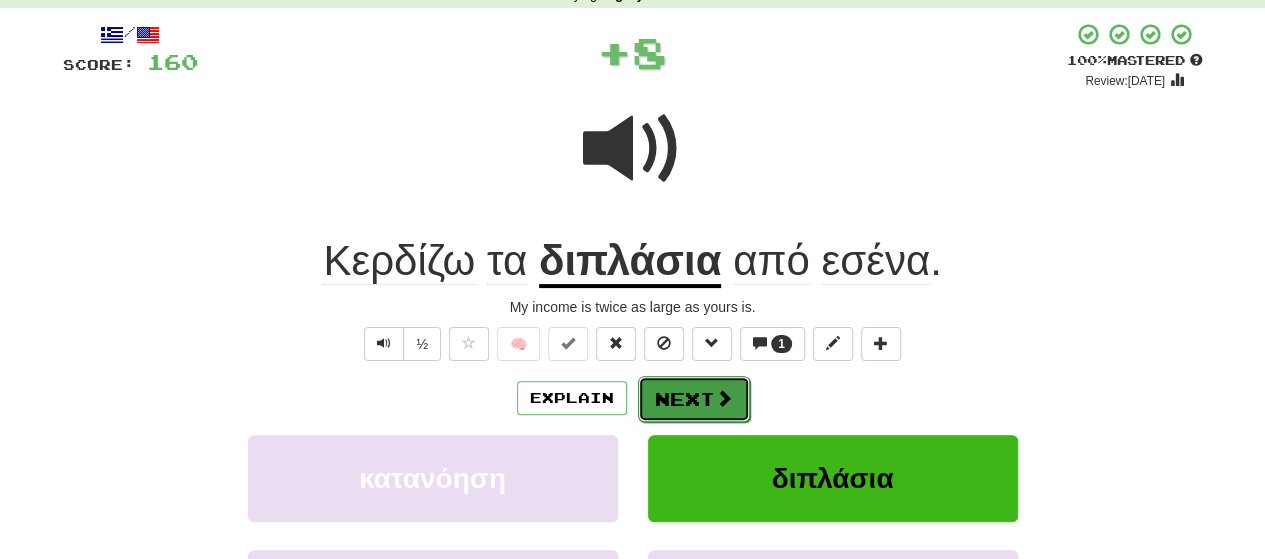 click on "Next" at bounding box center [694, 399] 